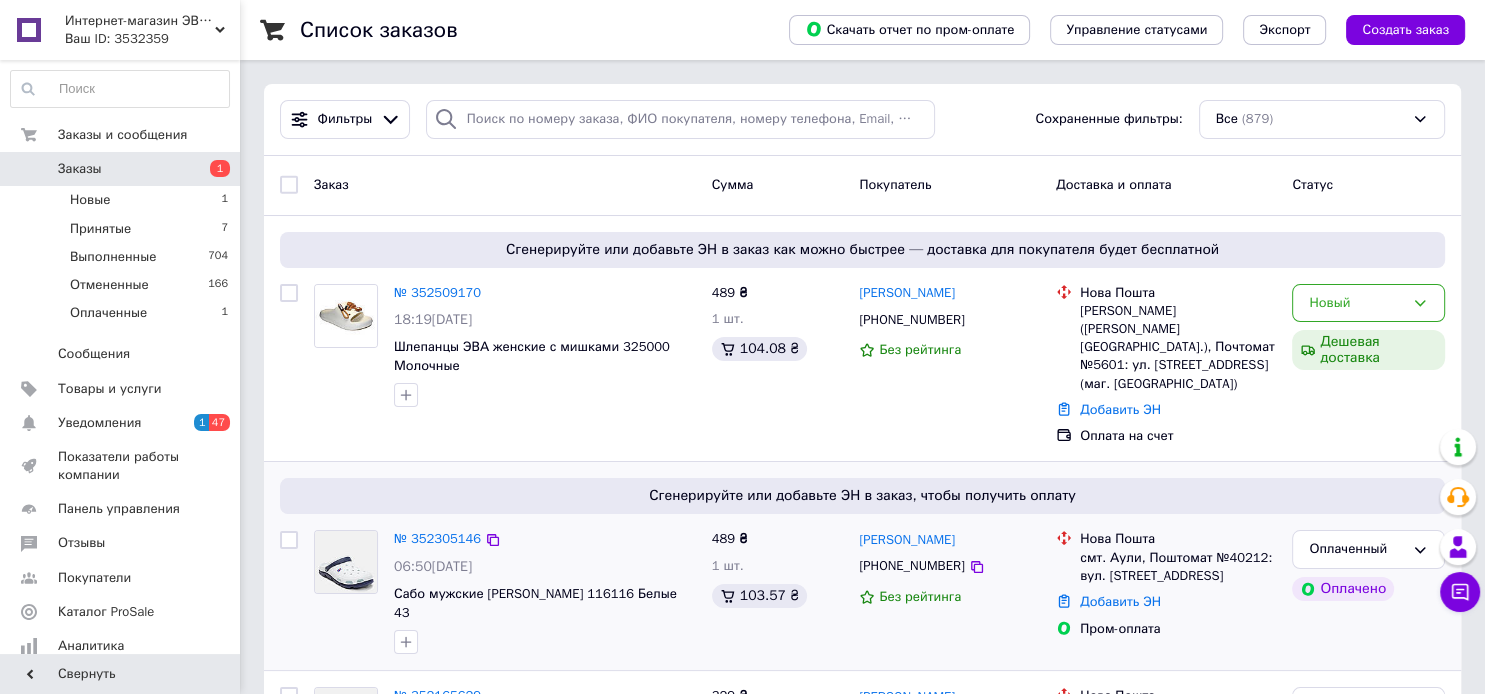 scroll, scrollTop: 211, scrollLeft: 0, axis: vertical 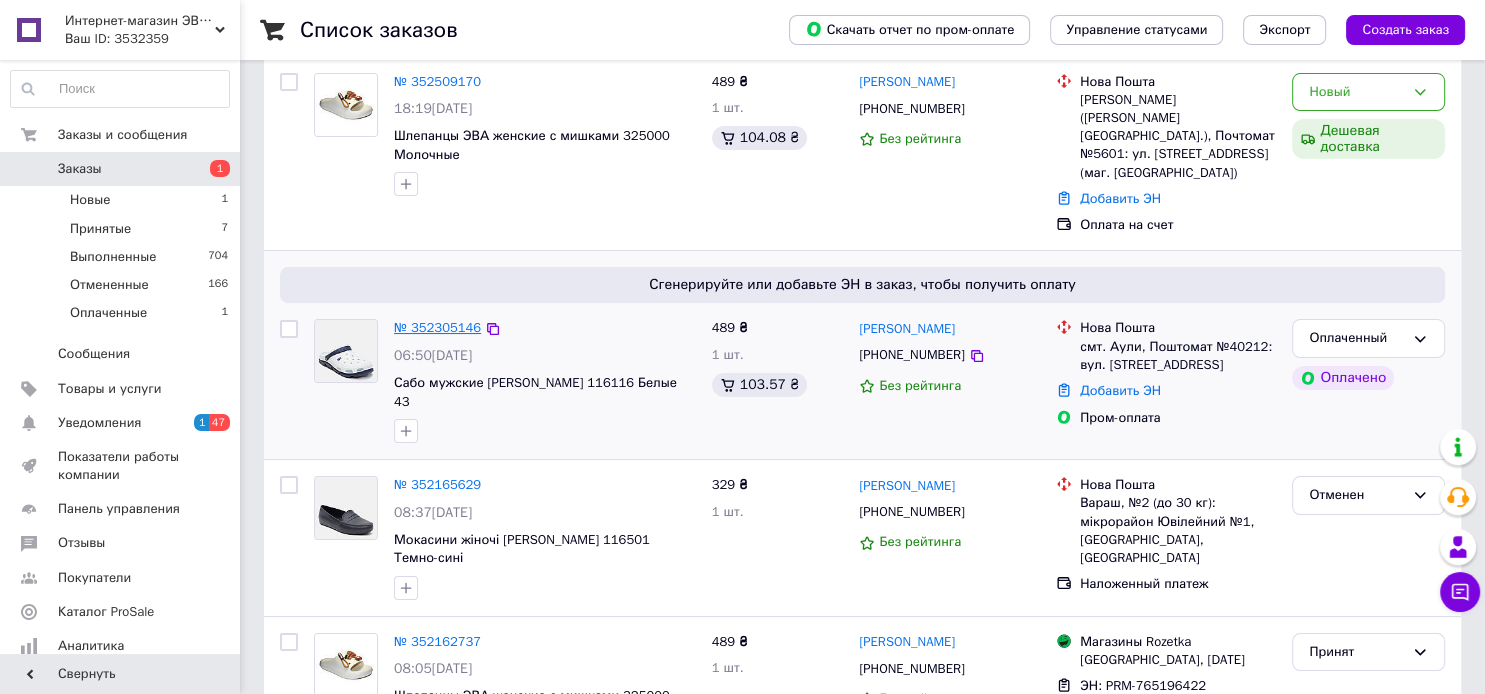 click on "№ 352305146" at bounding box center (437, 327) 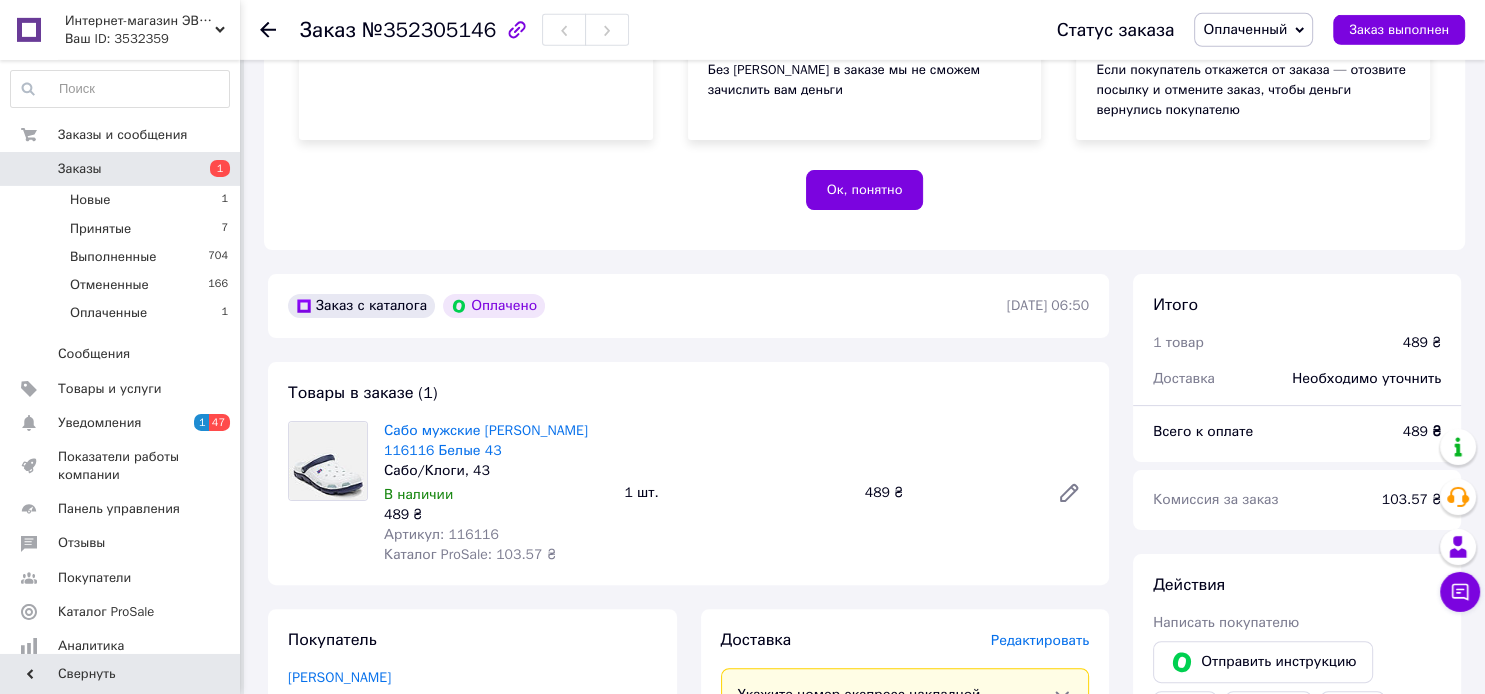 scroll, scrollTop: 422, scrollLeft: 0, axis: vertical 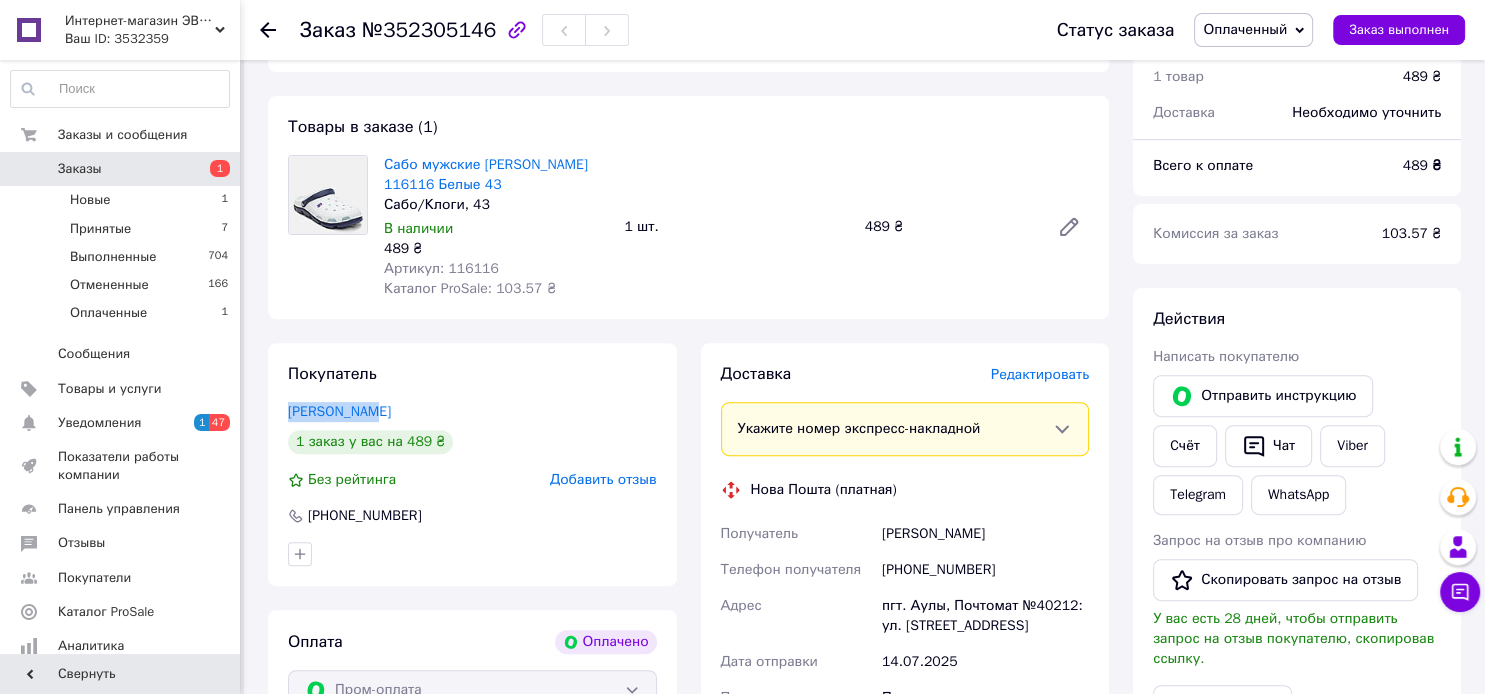 drag, startPoint x: 401, startPoint y: 410, endPoint x: 283, endPoint y: 415, distance: 118.10589 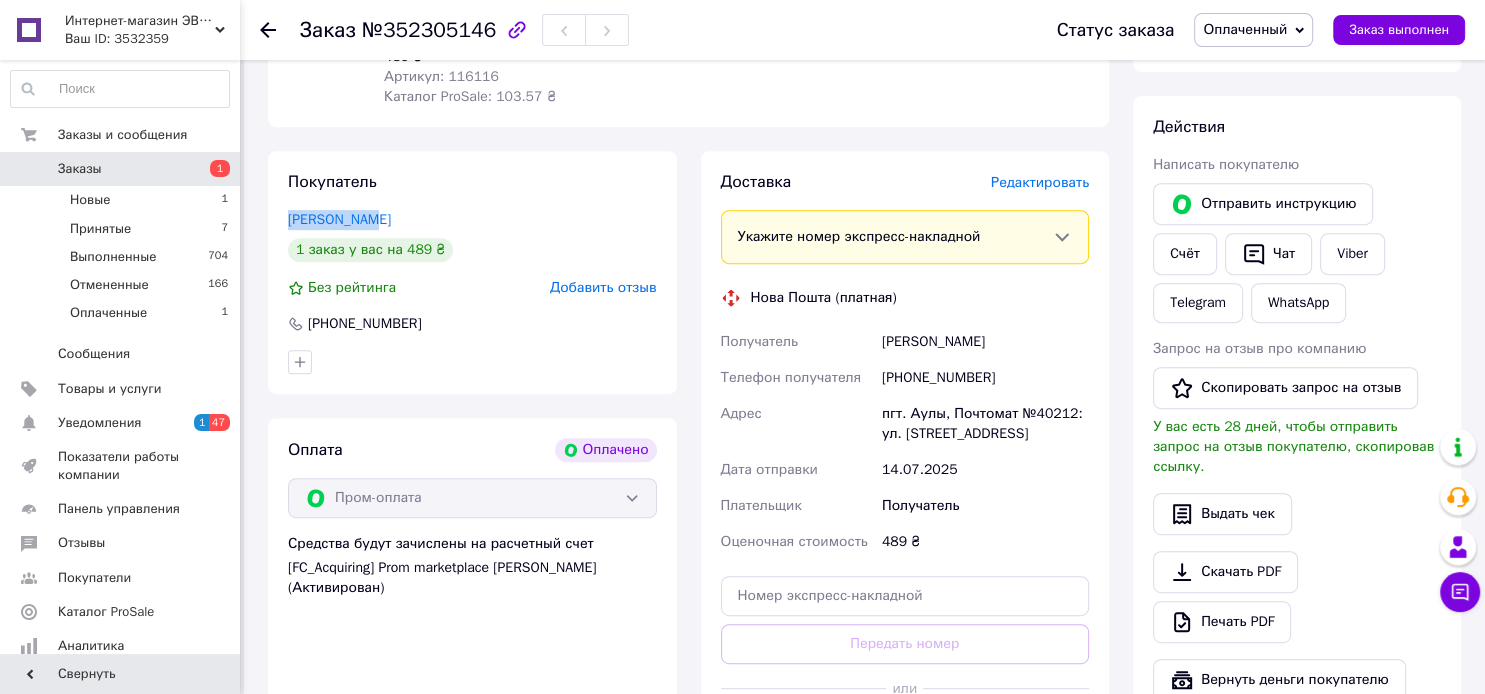 scroll, scrollTop: 844, scrollLeft: 0, axis: vertical 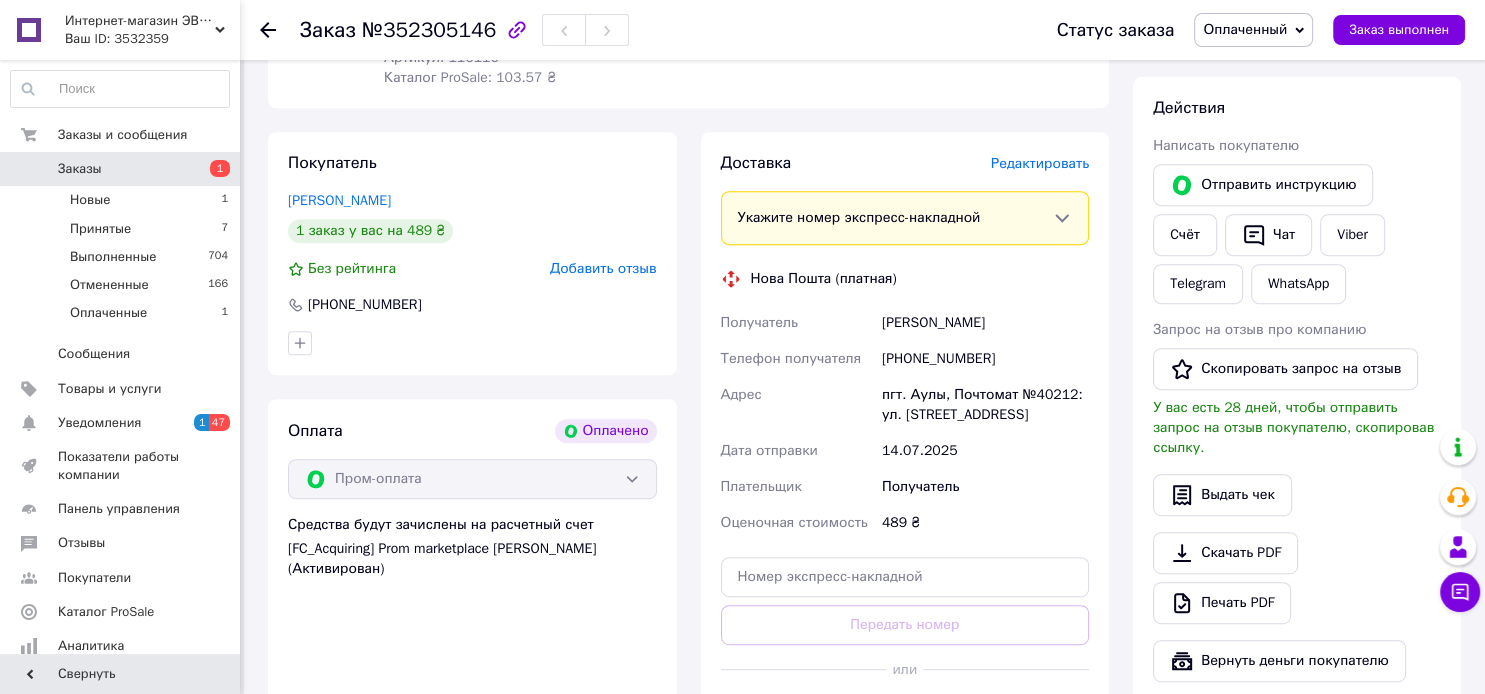 click on "[PHONE_NUMBER]" at bounding box center (985, 359) 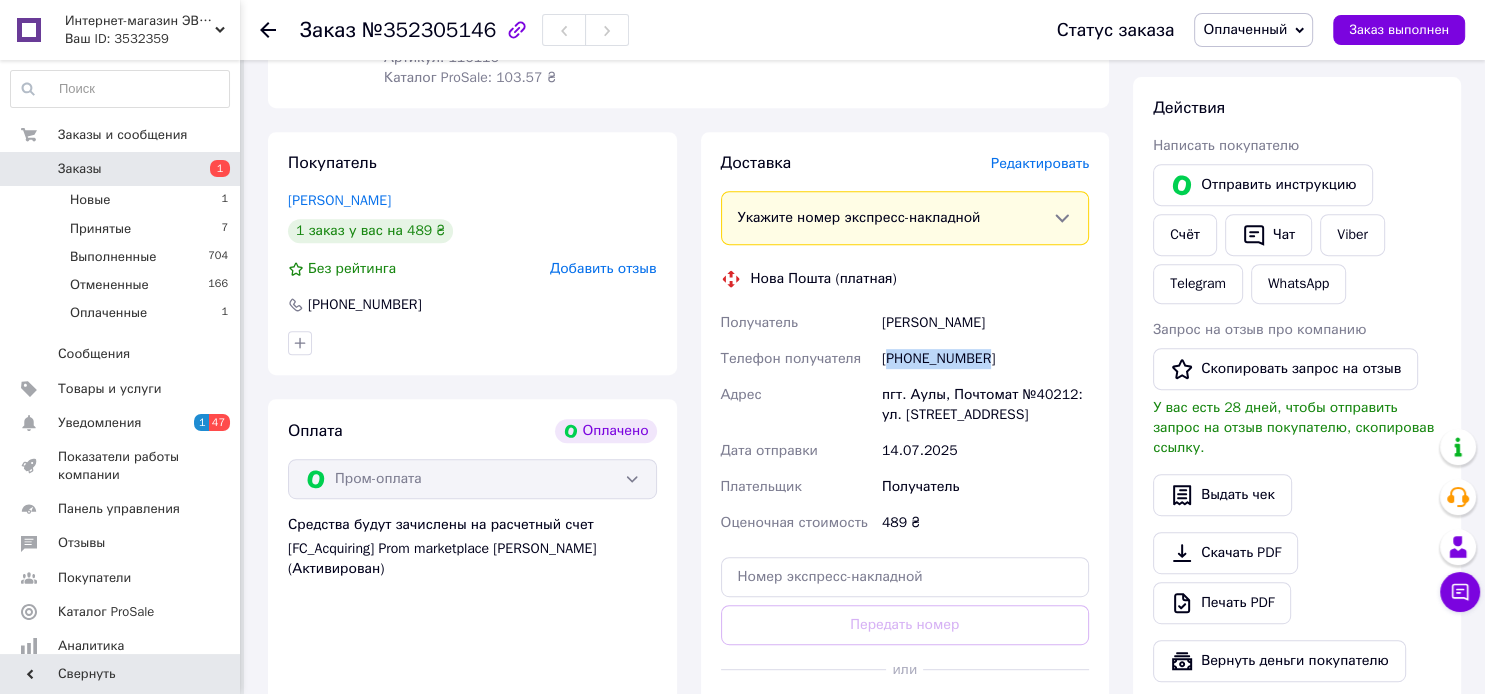 click on "[PHONE_NUMBER]" at bounding box center [985, 359] 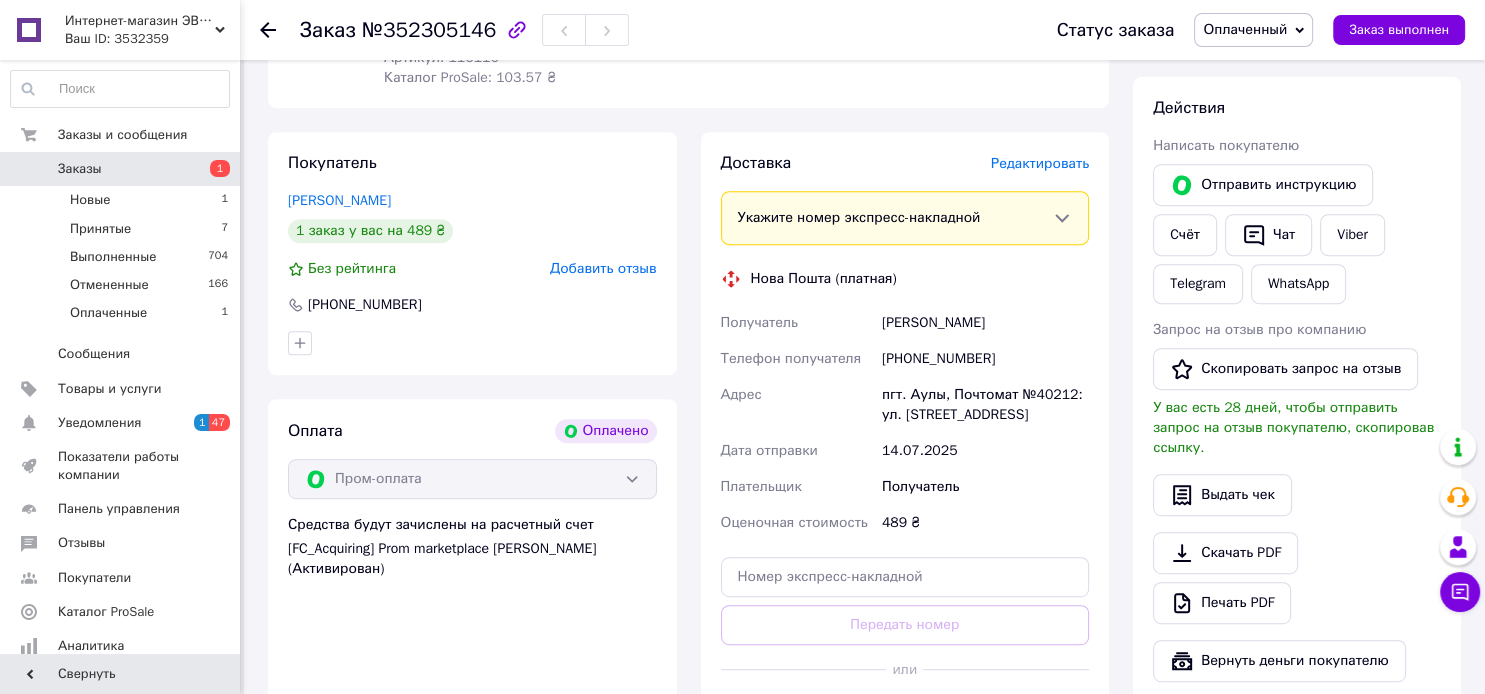 click on "[PHONE_NUMBER]" at bounding box center [985, 359] 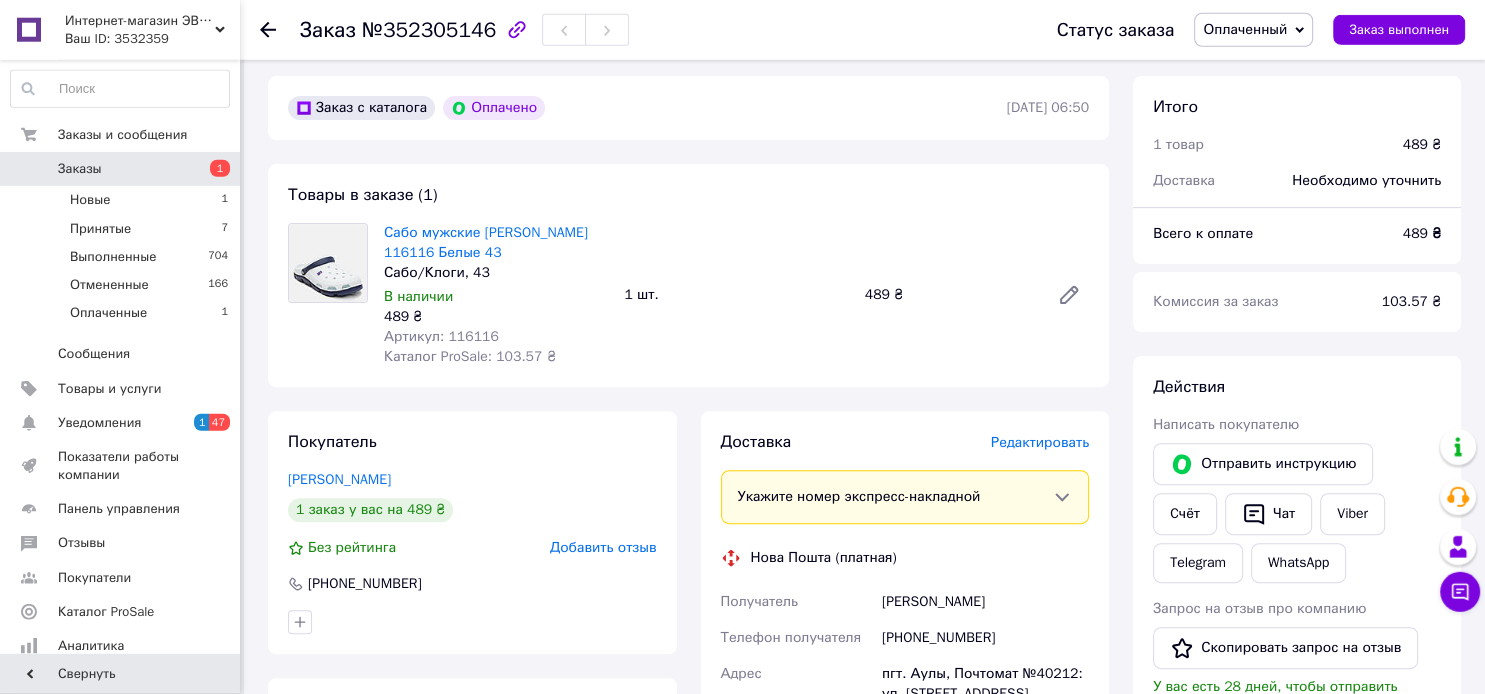 scroll, scrollTop: 528, scrollLeft: 0, axis: vertical 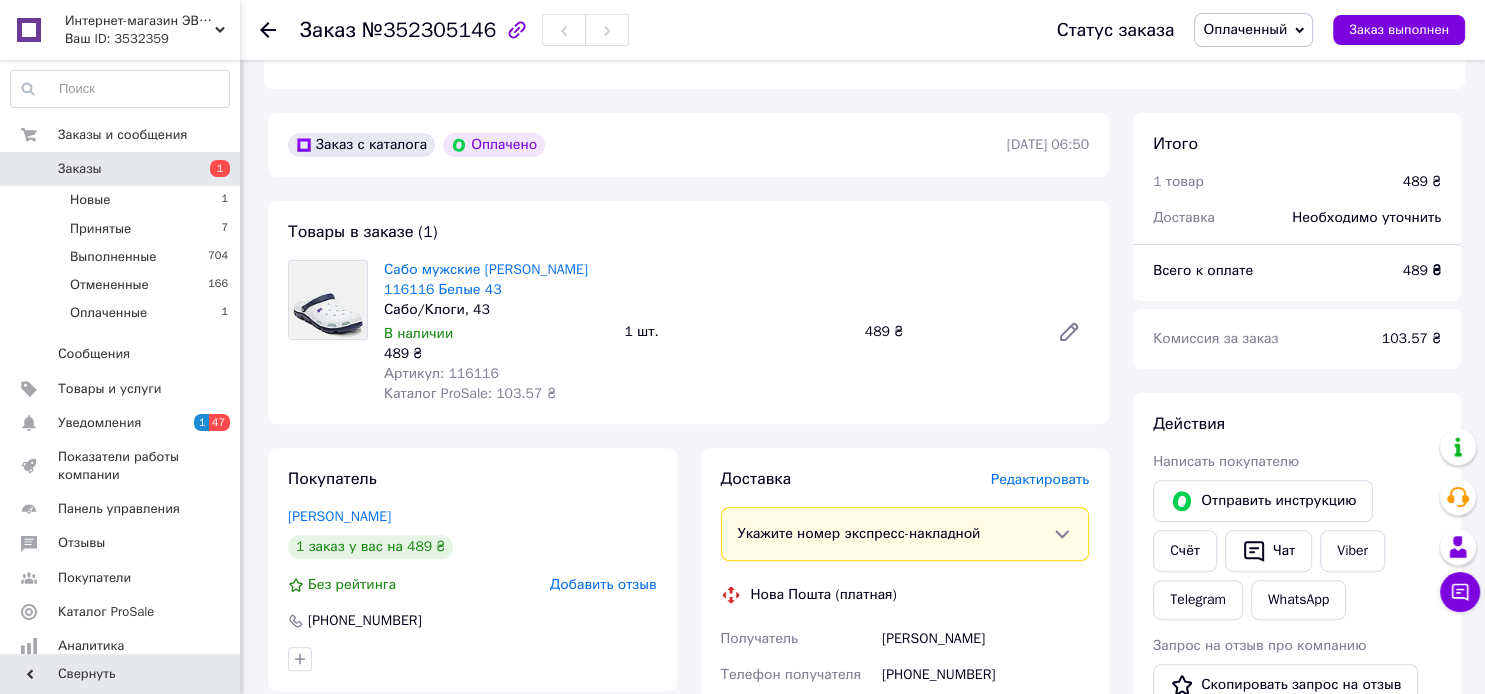 click on "Артикул: 116116" at bounding box center (441, 373) 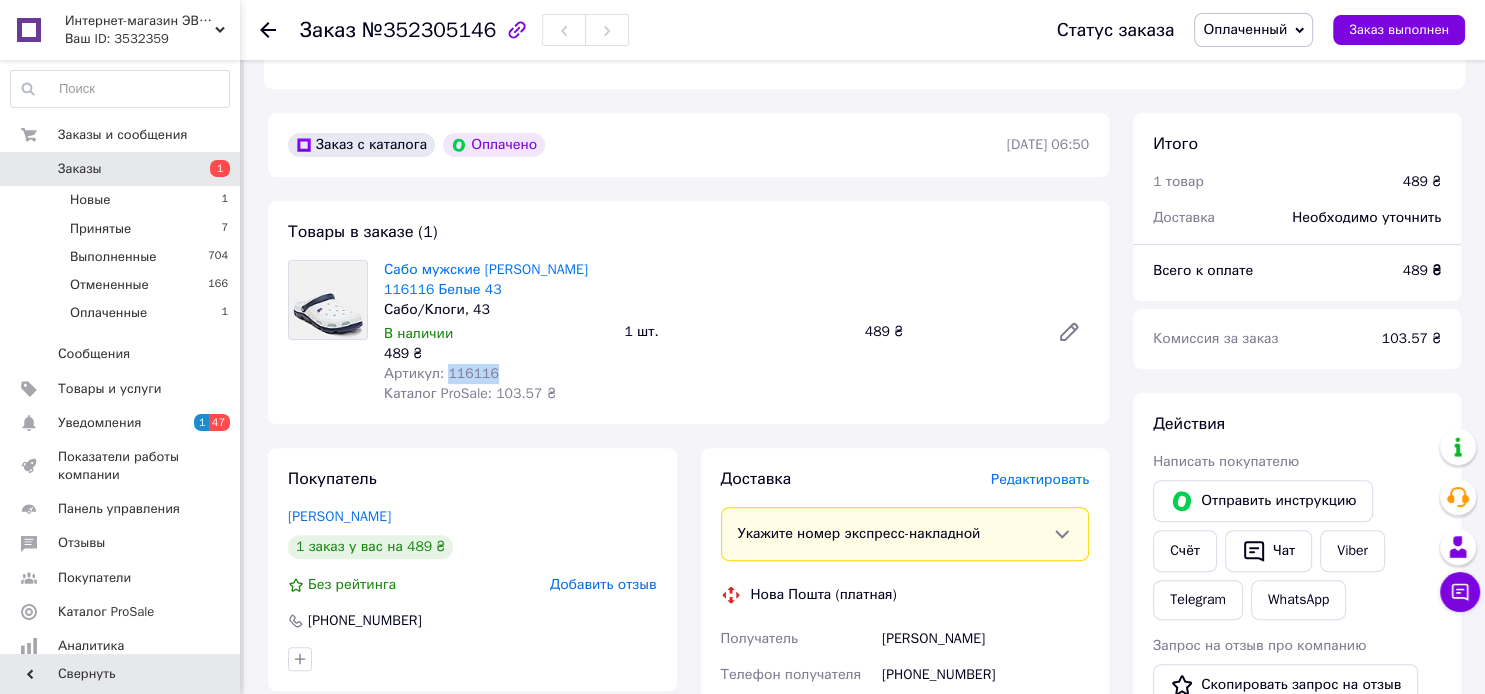 click on "Артикул: 116116" at bounding box center [441, 373] 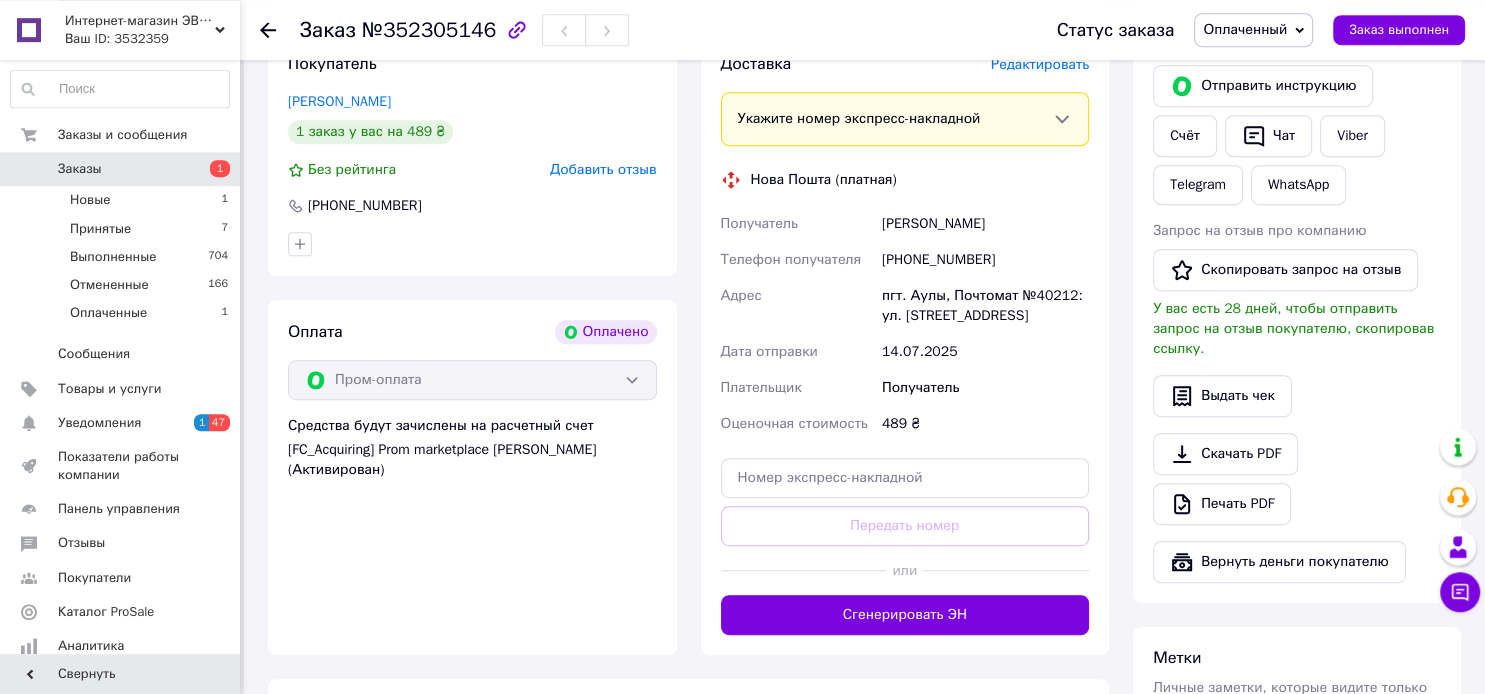 scroll, scrollTop: 950, scrollLeft: 0, axis: vertical 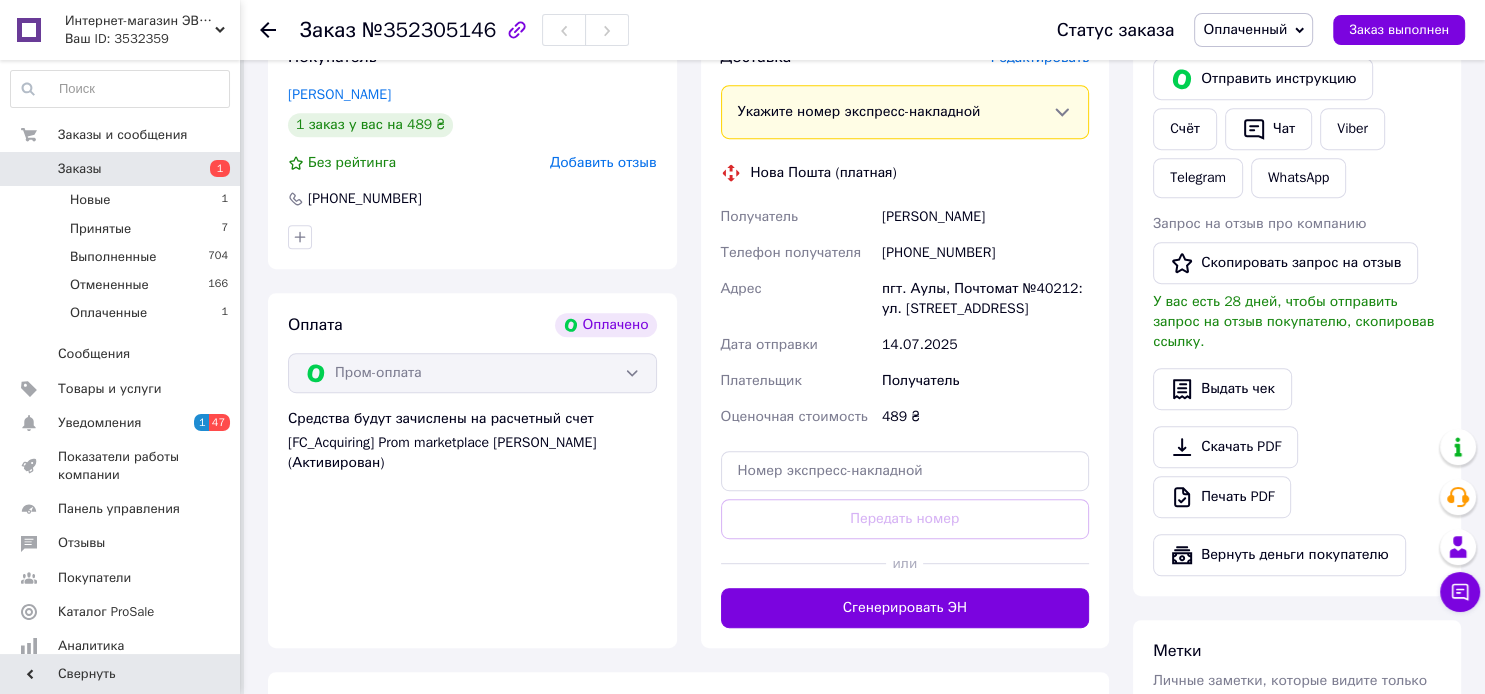 drag, startPoint x: 882, startPoint y: 204, endPoint x: 1021, endPoint y: 334, distance: 190.31816 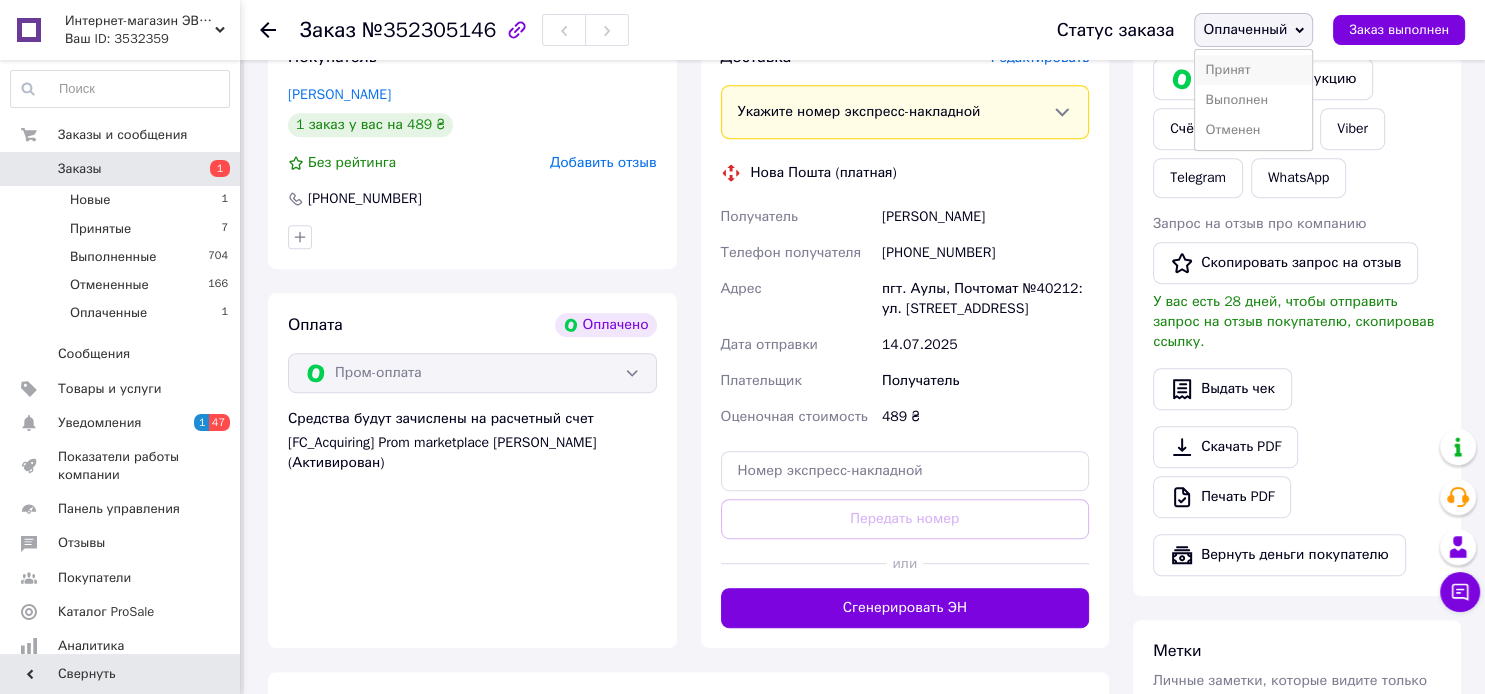 click on "Принят" at bounding box center [1253, 70] 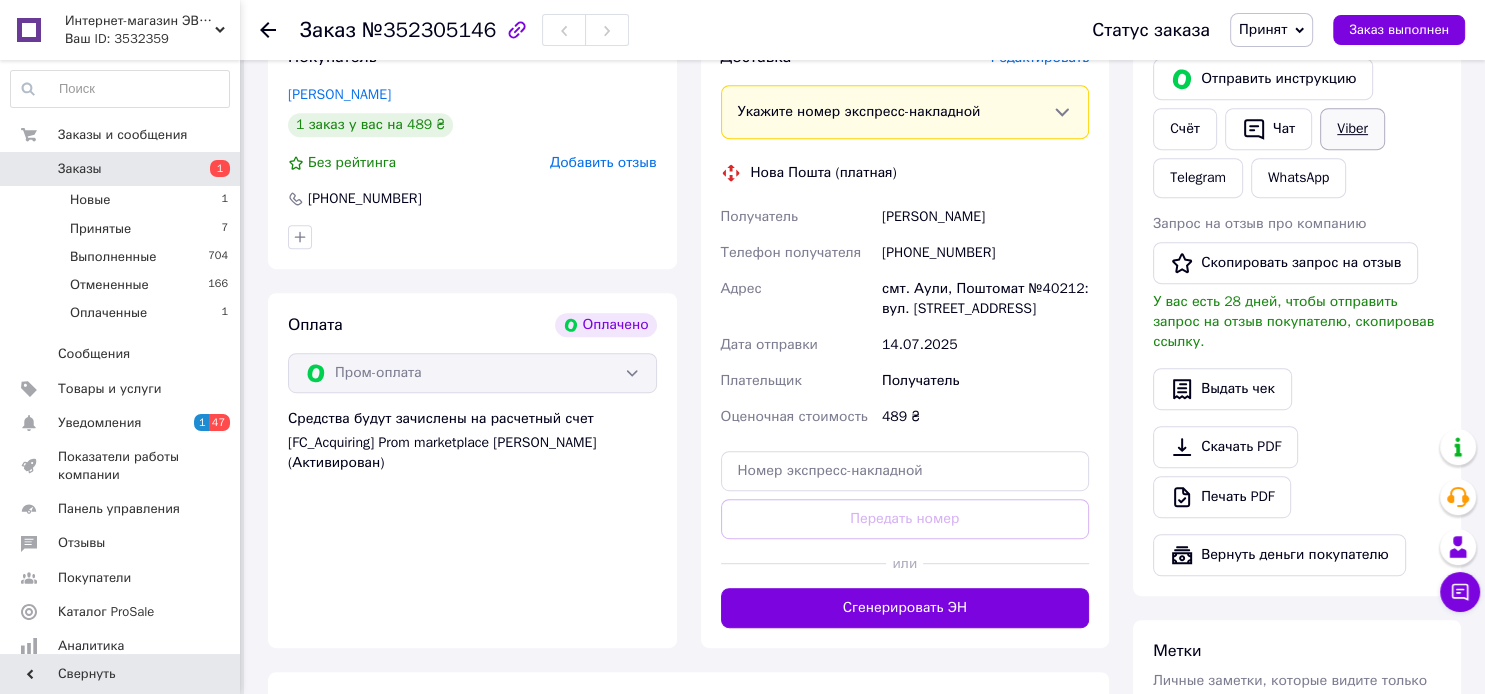 click on "Viber" at bounding box center [1352, 129] 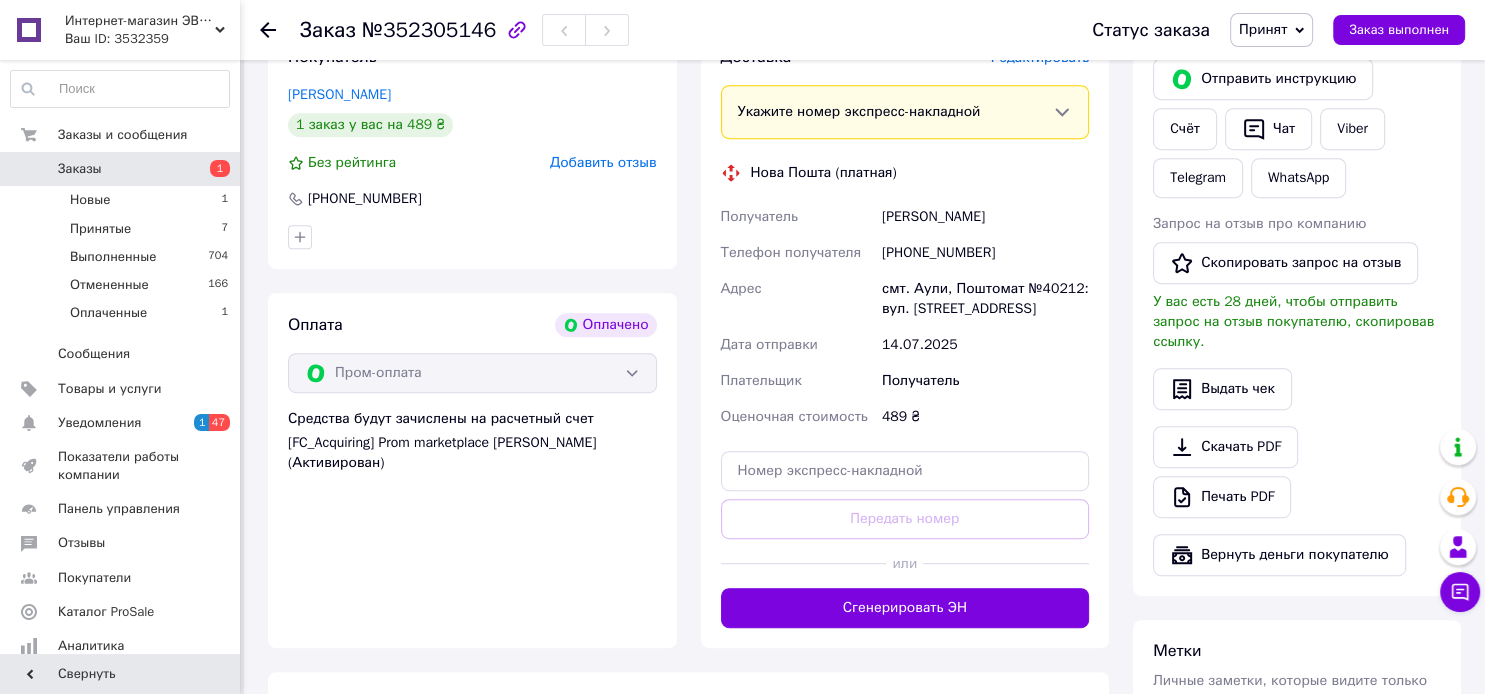 click on "Заказы" at bounding box center [121, 169] 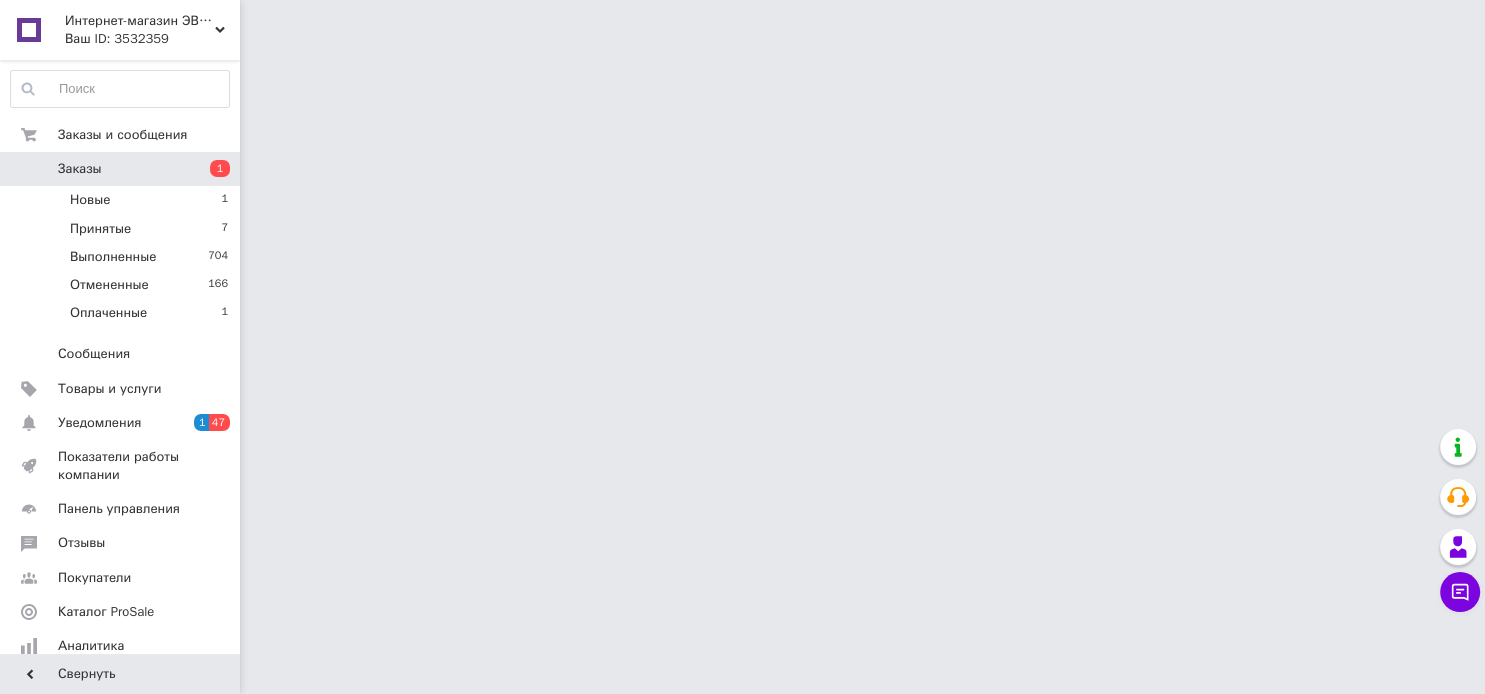 scroll, scrollTop: 0, scrollLeft: 0, axis: both 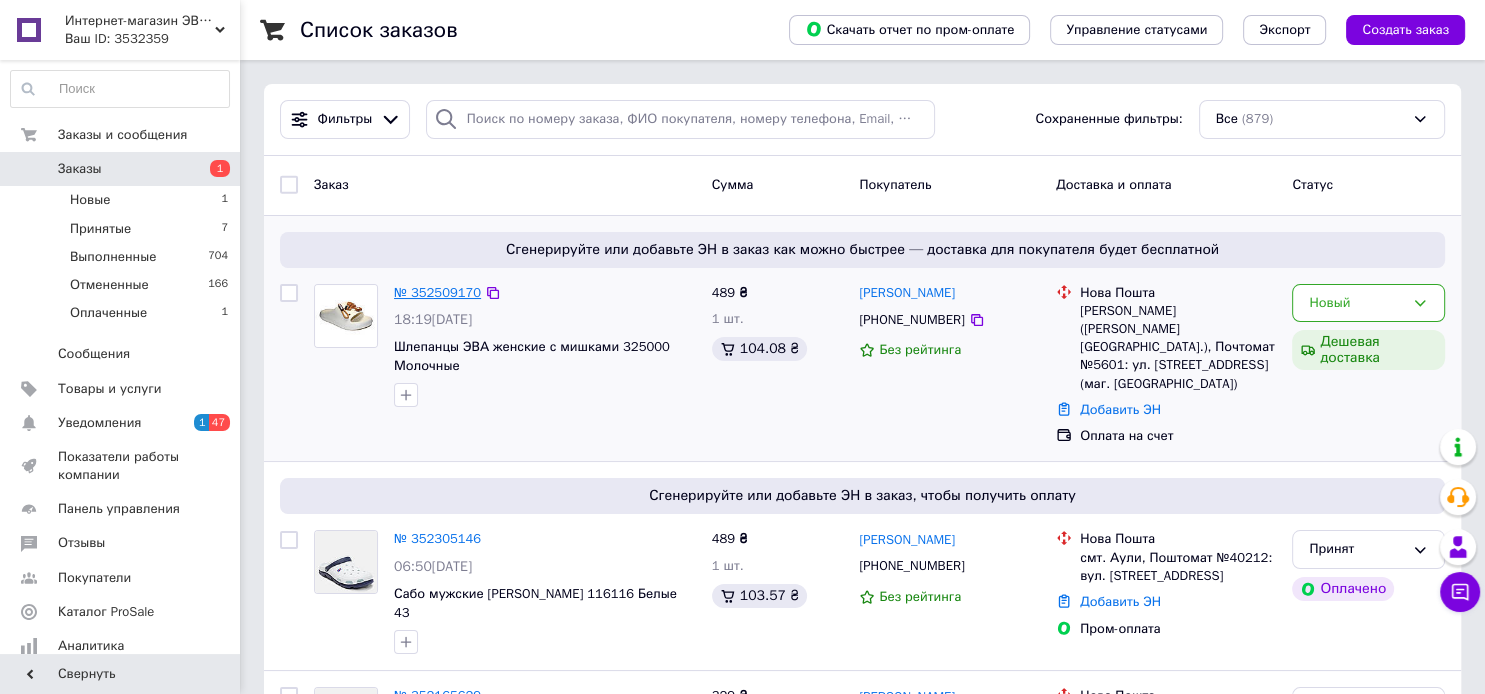 click on "№ 352509170" at bounding box center (437, 292) 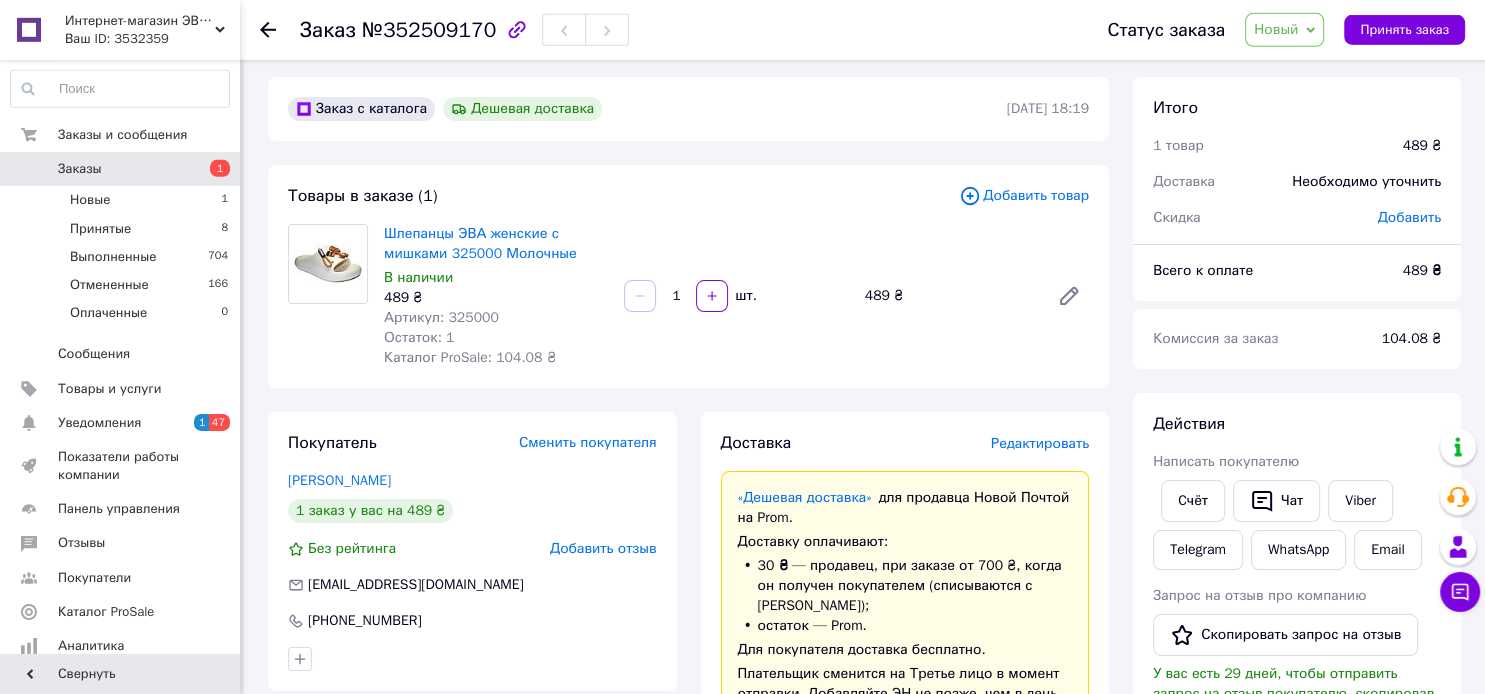 scroll, scrollTop: 105, scrollLeft: 0, axis: vertical 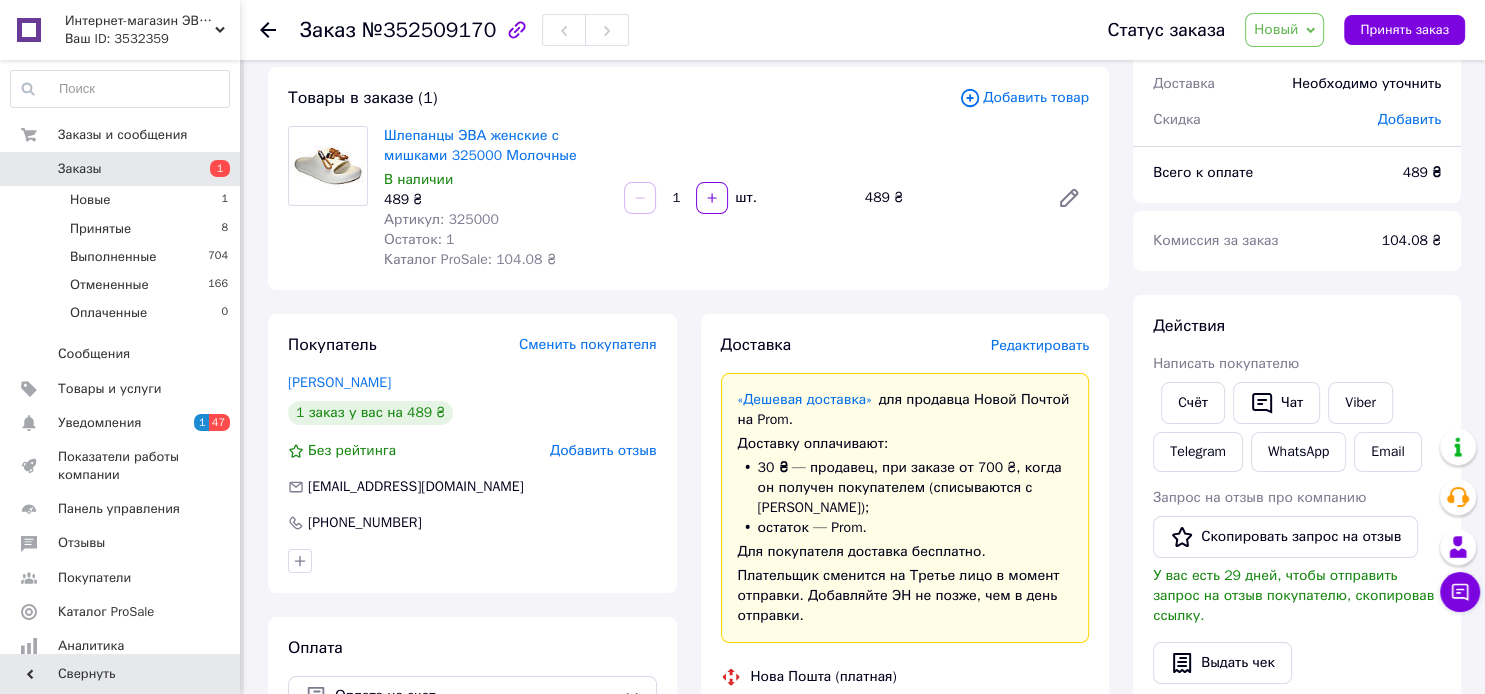 drag, startPoint x: 417, startPoint y: 386, endPoint x: 286, endPoint y: 386, distance: 131 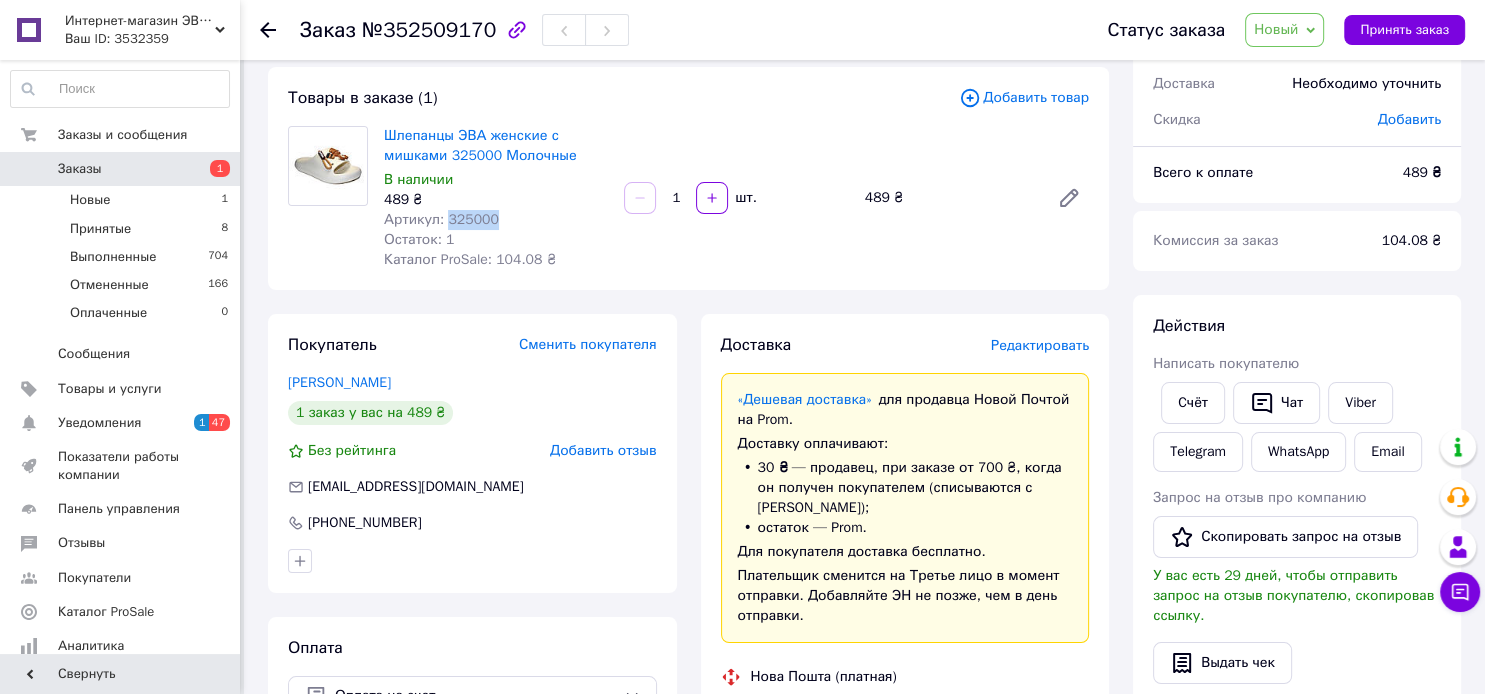 click on "Артикул: 325000" at bounding box center [441, 219] 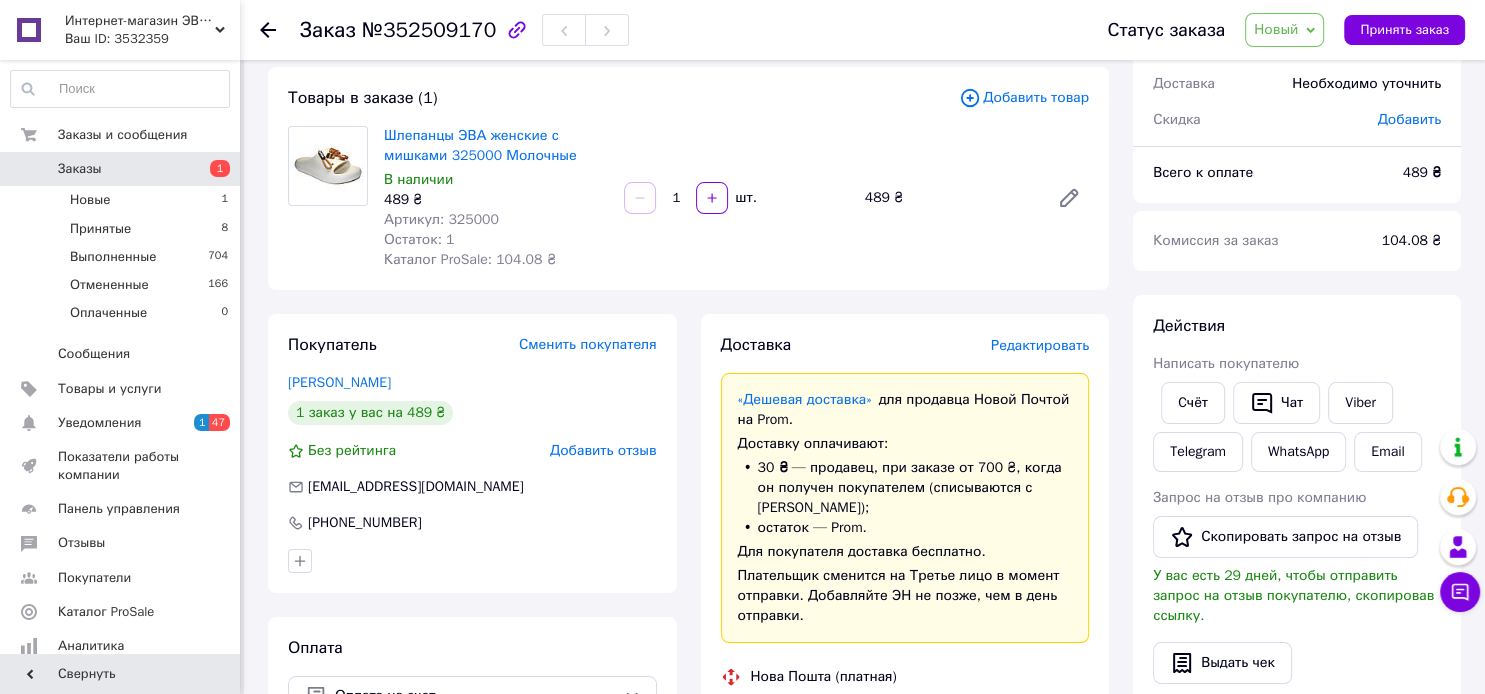 click on "Артикул: 325000" at bounding box center [441, 219] 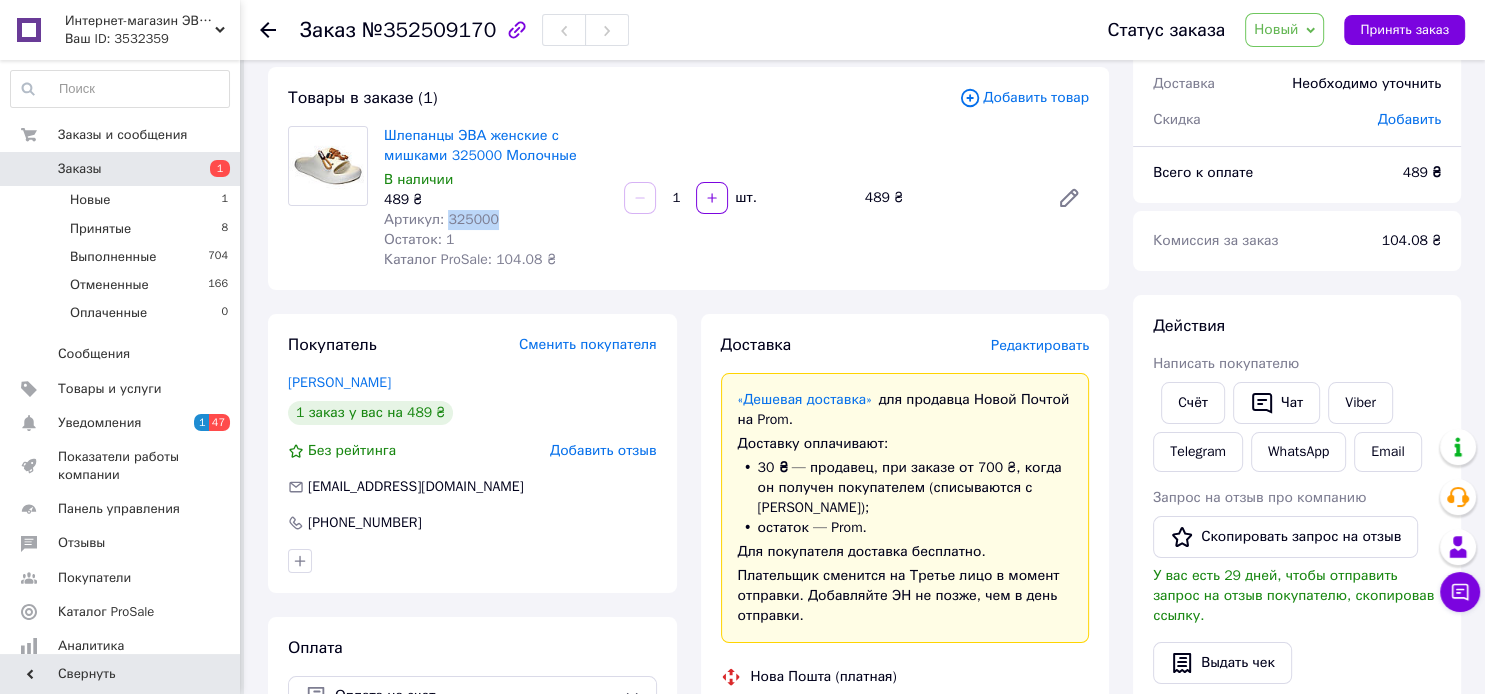 click on "Артикул: 325000" at bounding box center [441, 219] 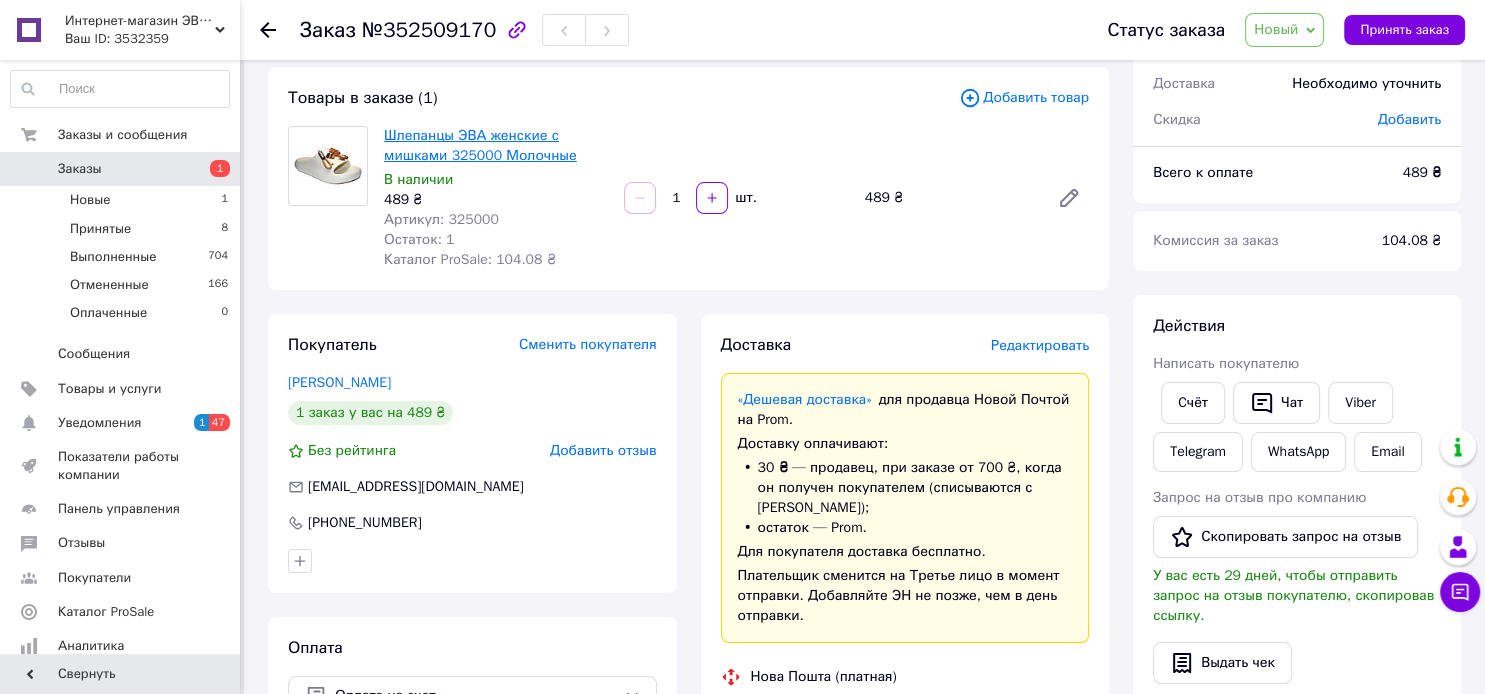 click on "Шлепанцы ЭВА женские с мишками 325000 Молочные" at bounding box center (480, 145) 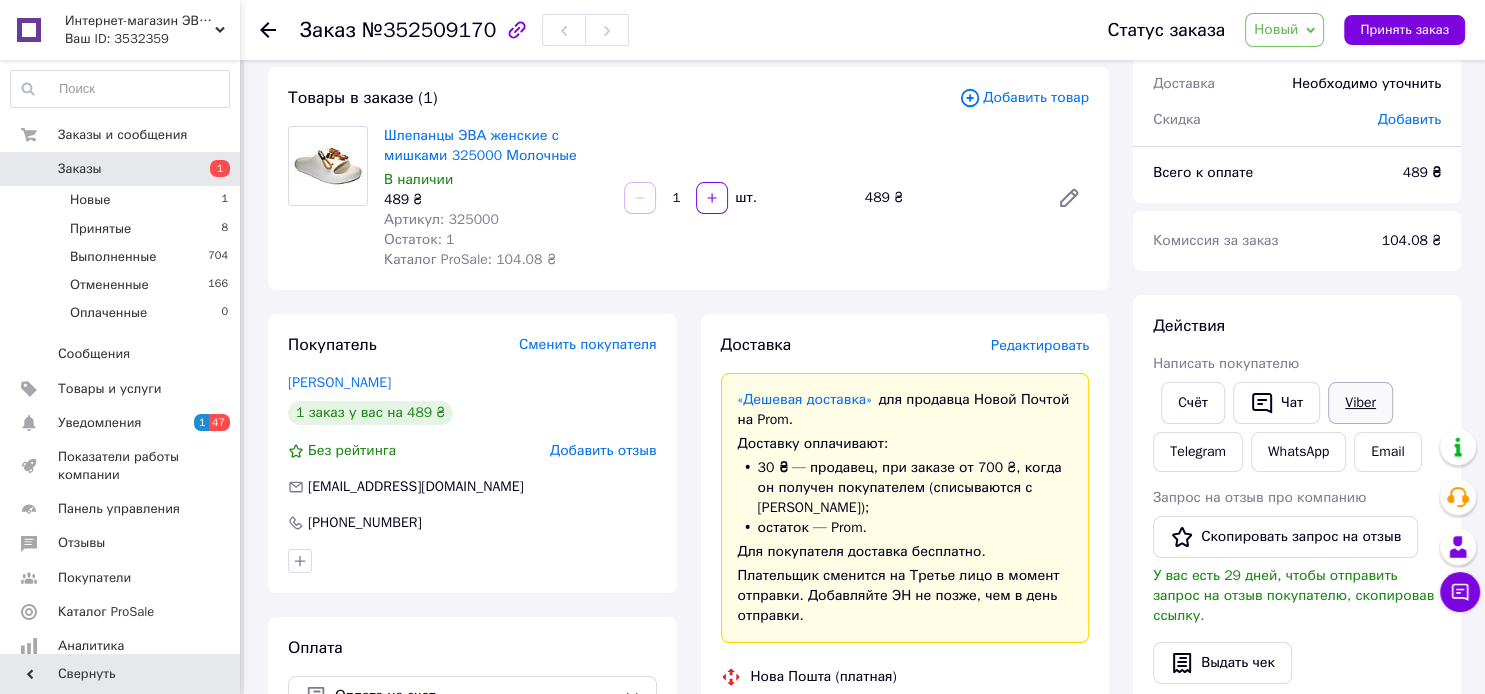 click on "Viber" at bounding box center [1360, 403] 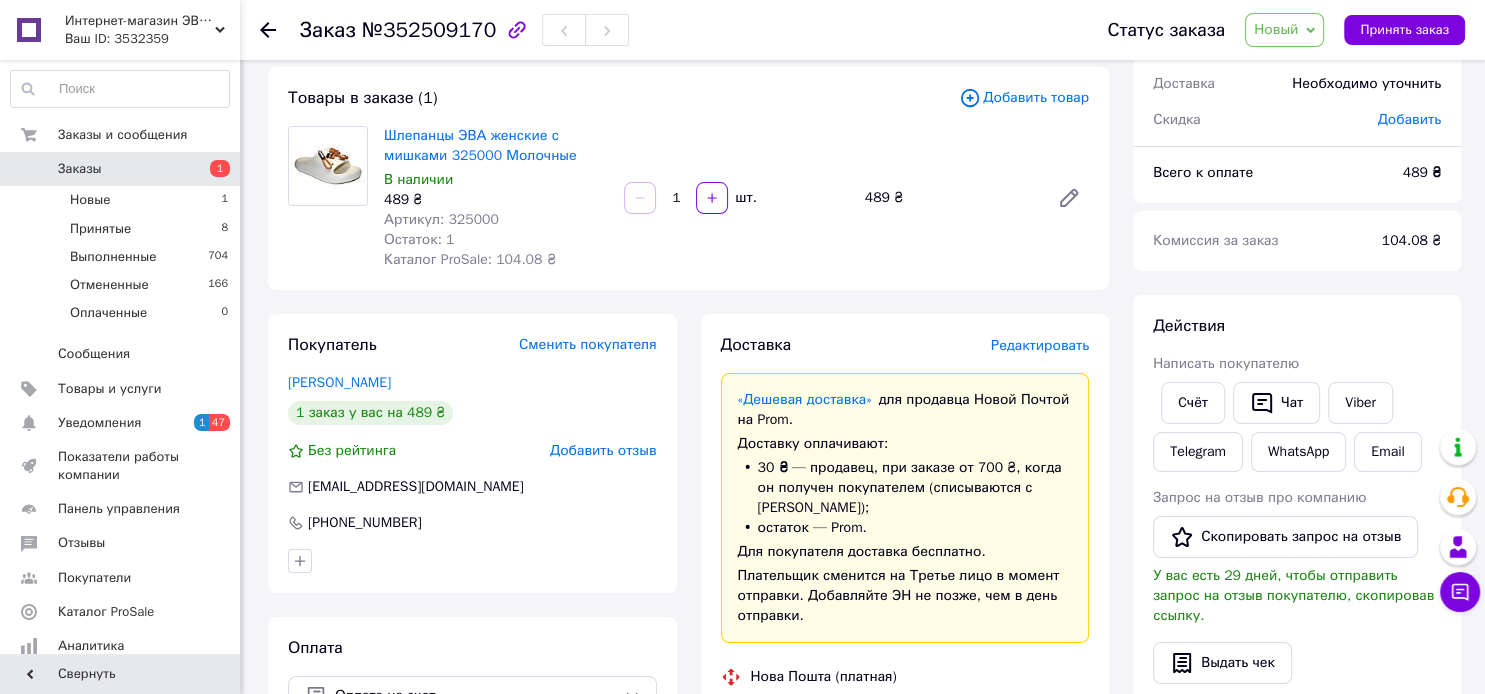 scroll, scrollTop: 0, scrollLeft: 0, axis: both 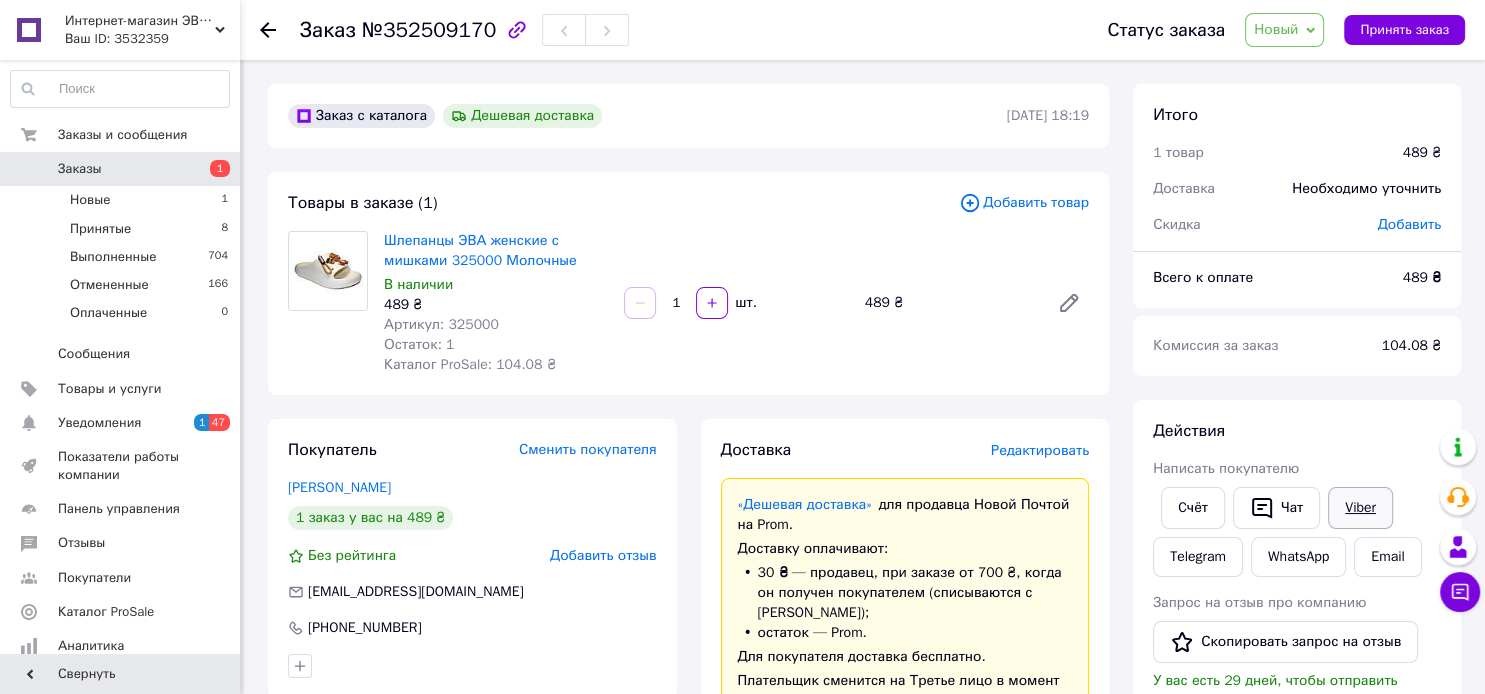 click on "Viber" at bounding box center [1360, 508] 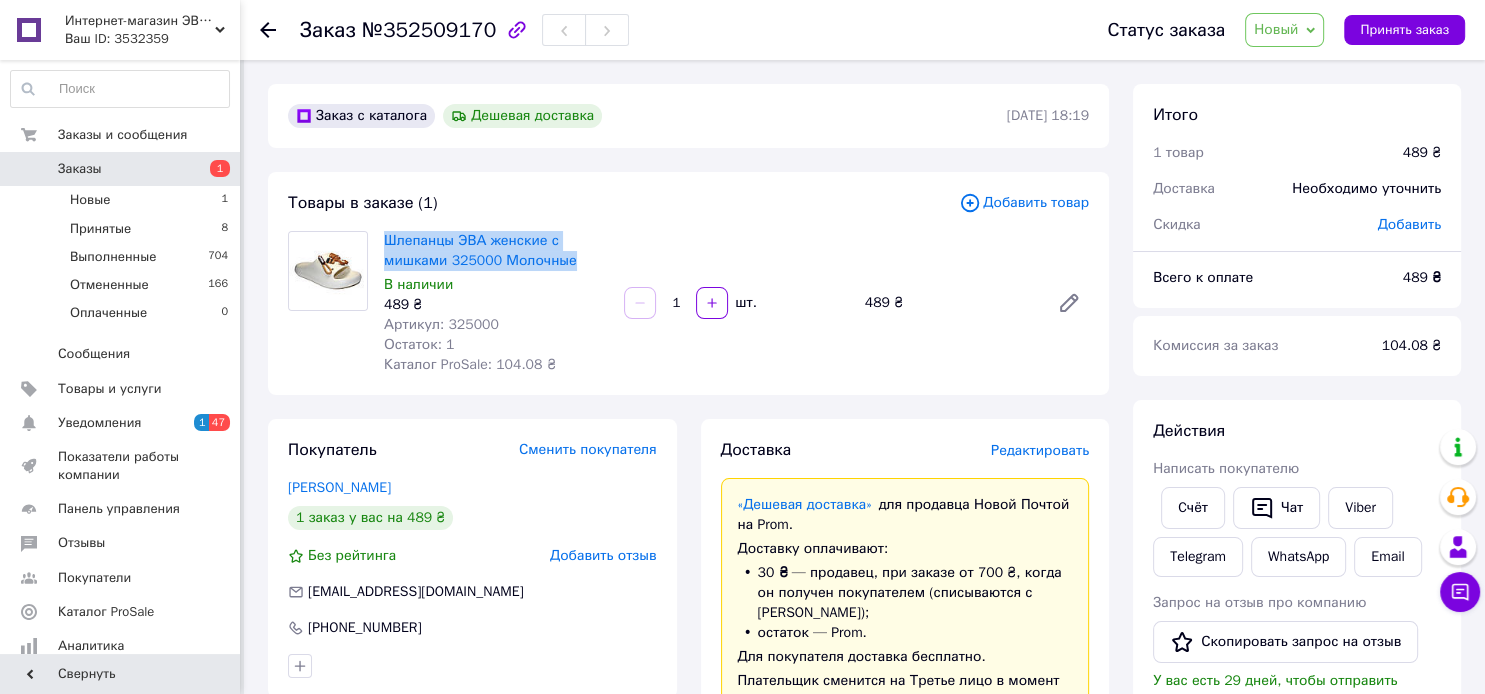 drag, startPoint x: 610, startPoint y: 265, endPoint x: 377, endPoint y: 247, distance: 233.69424 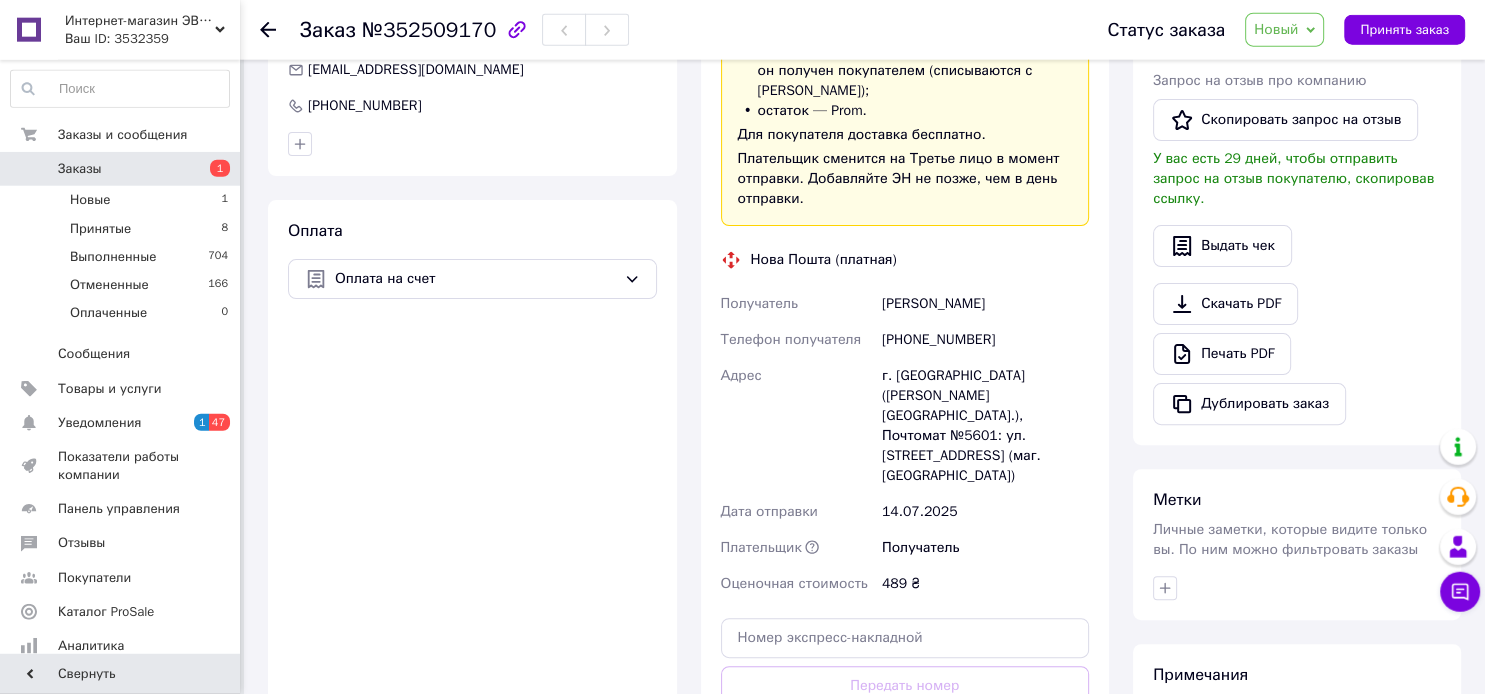 scroll, scrollTop: 528, scrollLeft: 0, axis: vertical 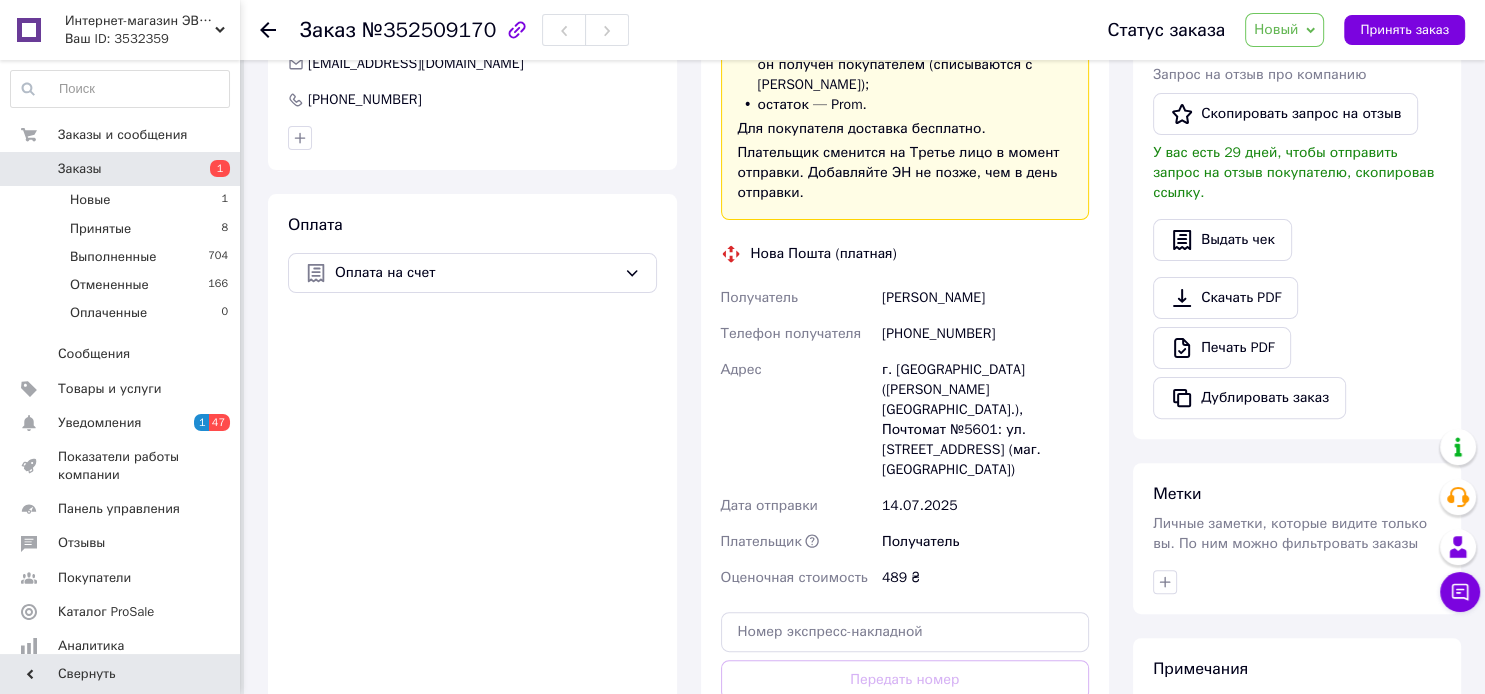 click on "[PHONE_NUMBER]" at bounding box center (985, 334) 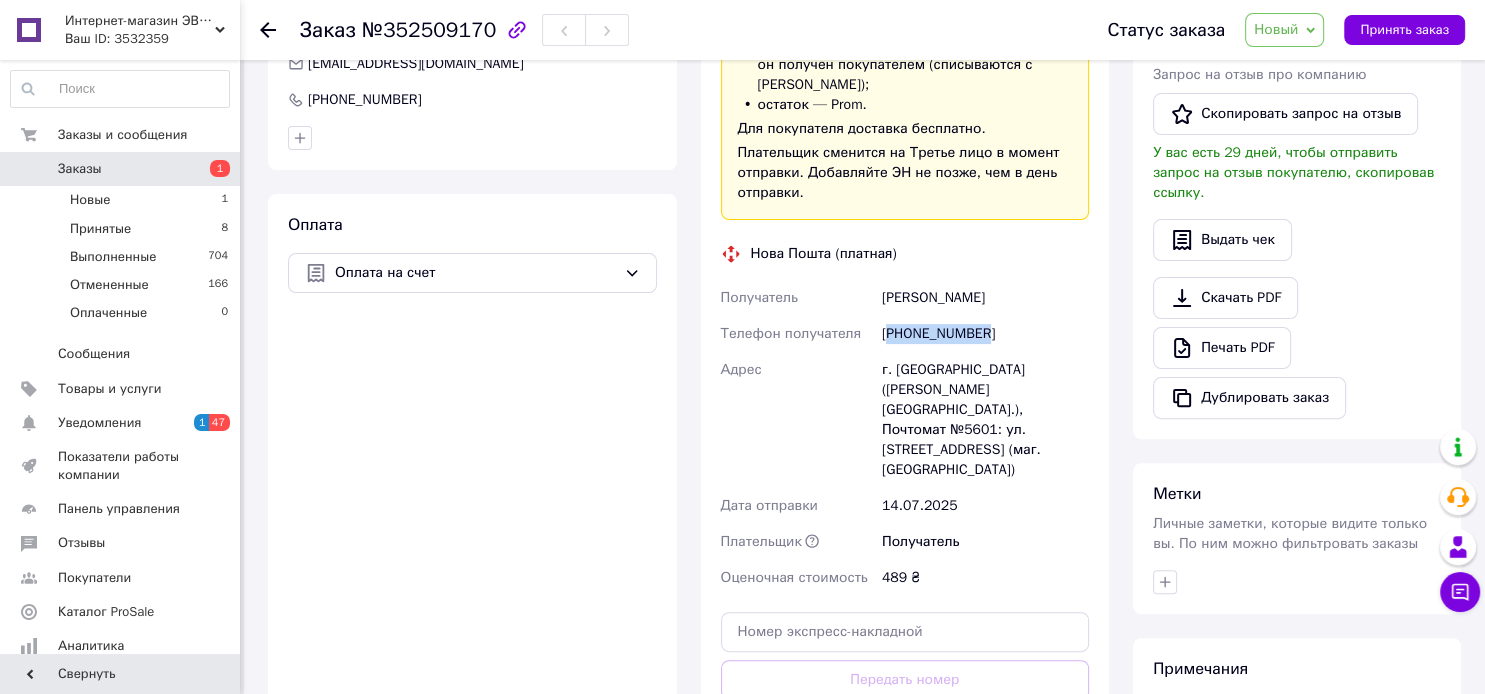 click on "[PHONE_NUMBER]" at bounding box center (985, 334) 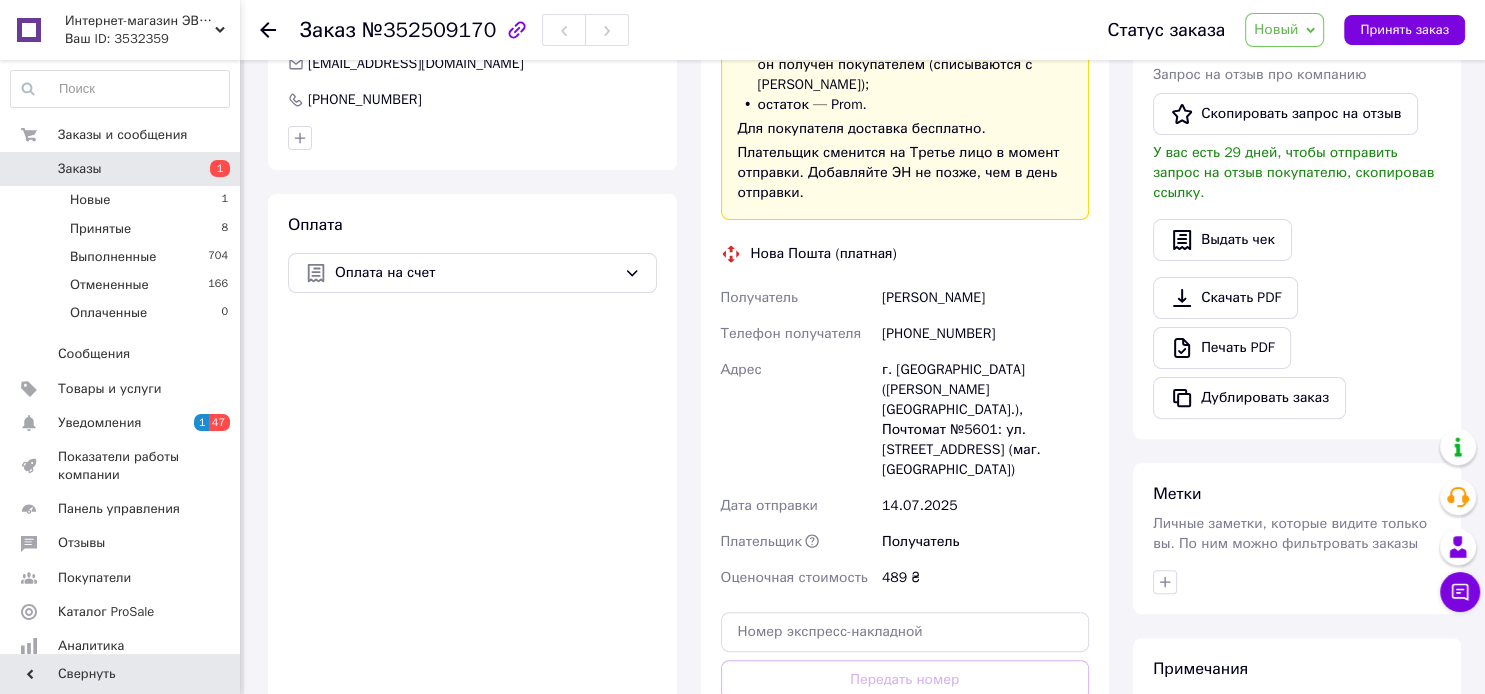 click on "[PHONE_NUMBER]" at bounding box center [985, 334] 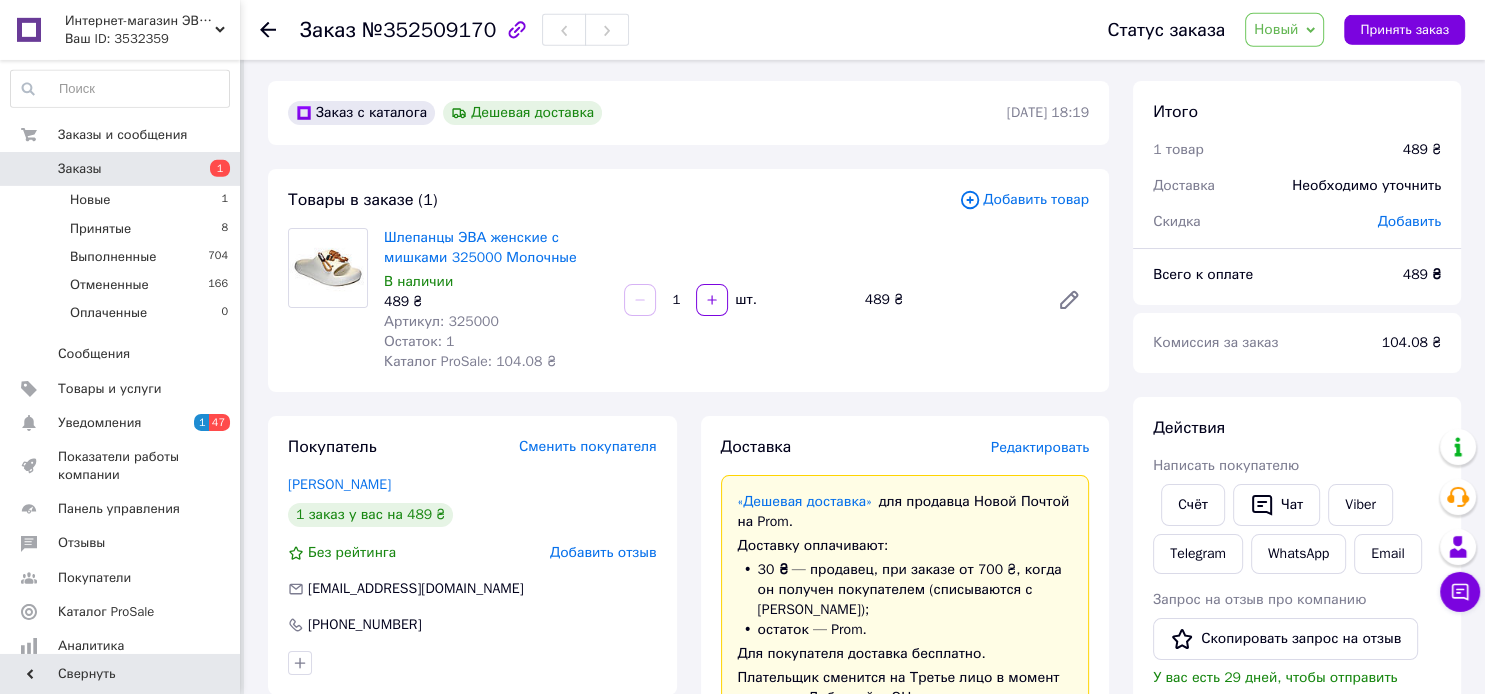 scroll, scrollTop: 0, scrollLeft: 0, axis: both 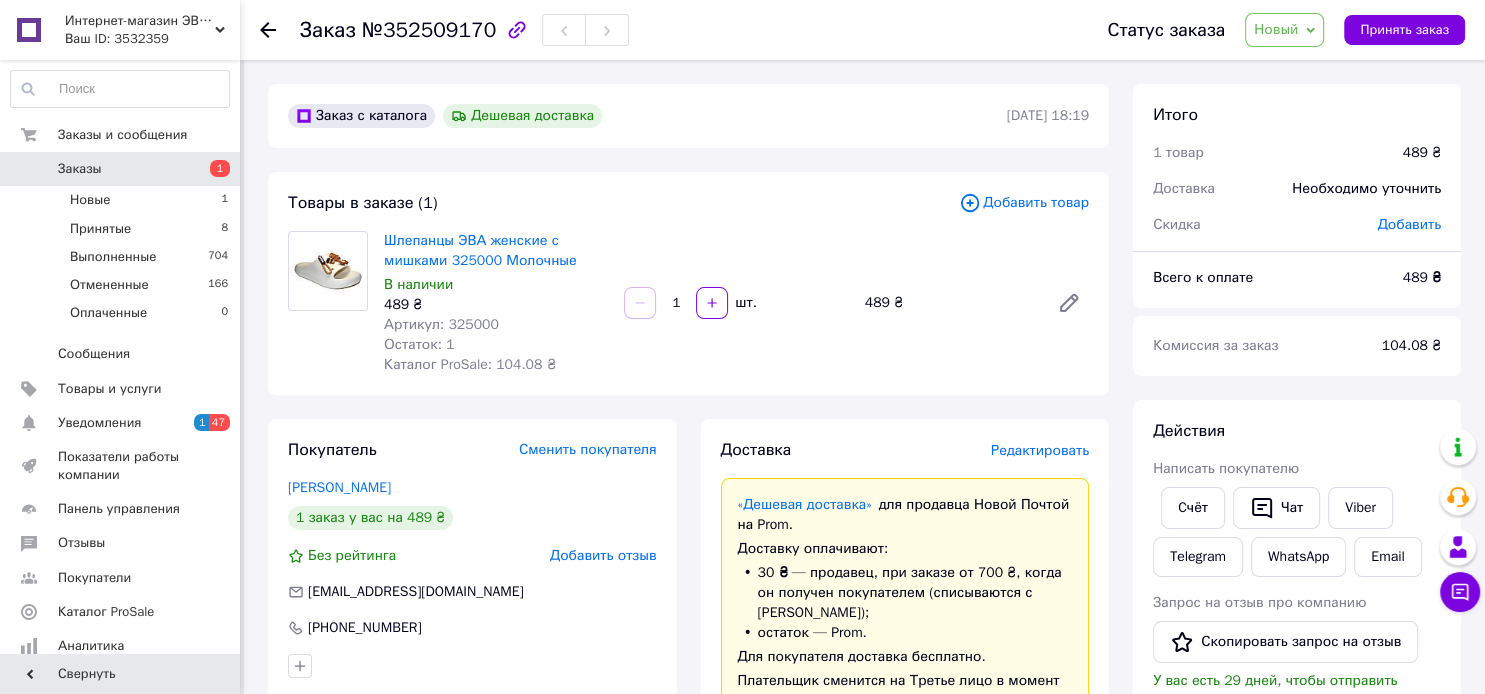 click on "Артикул: 325000" at bounding box center (441, 324) 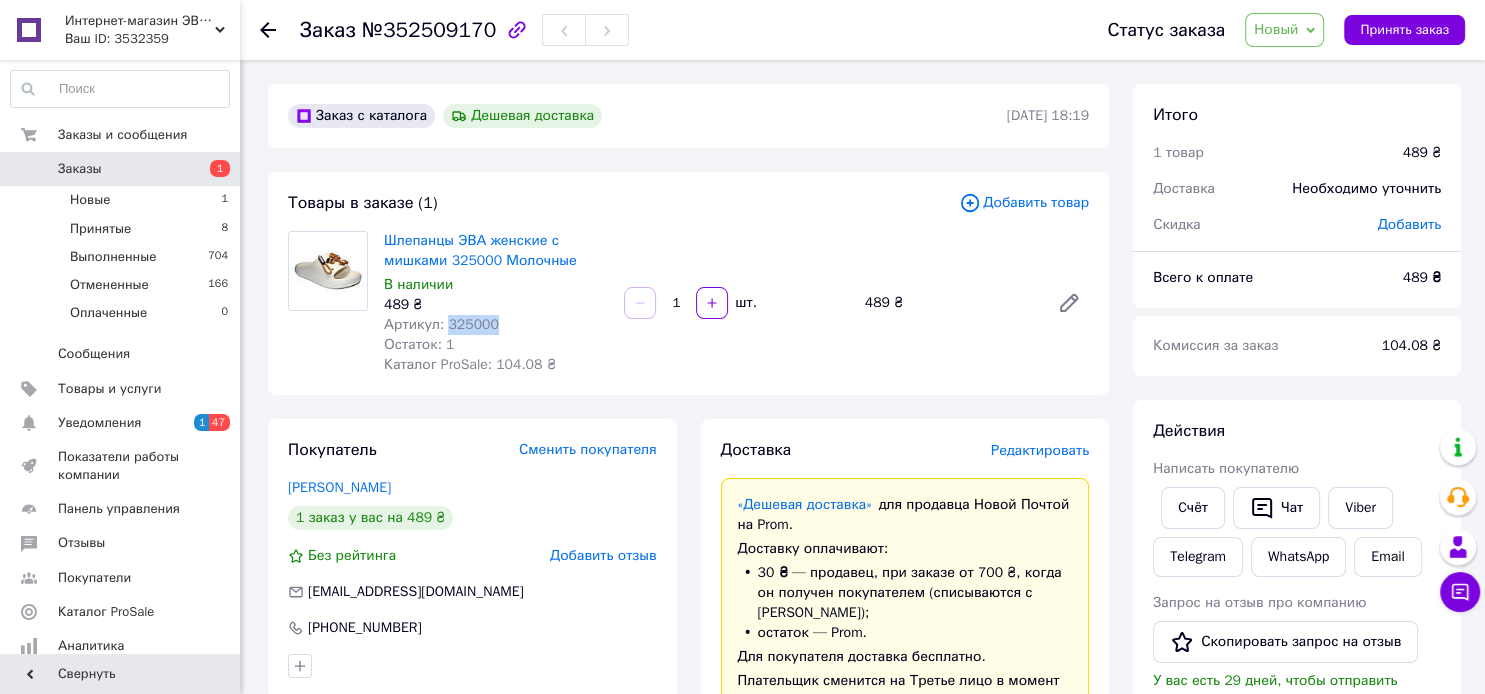 click on "Артикул: 325000" at bounding box center [441, 324] 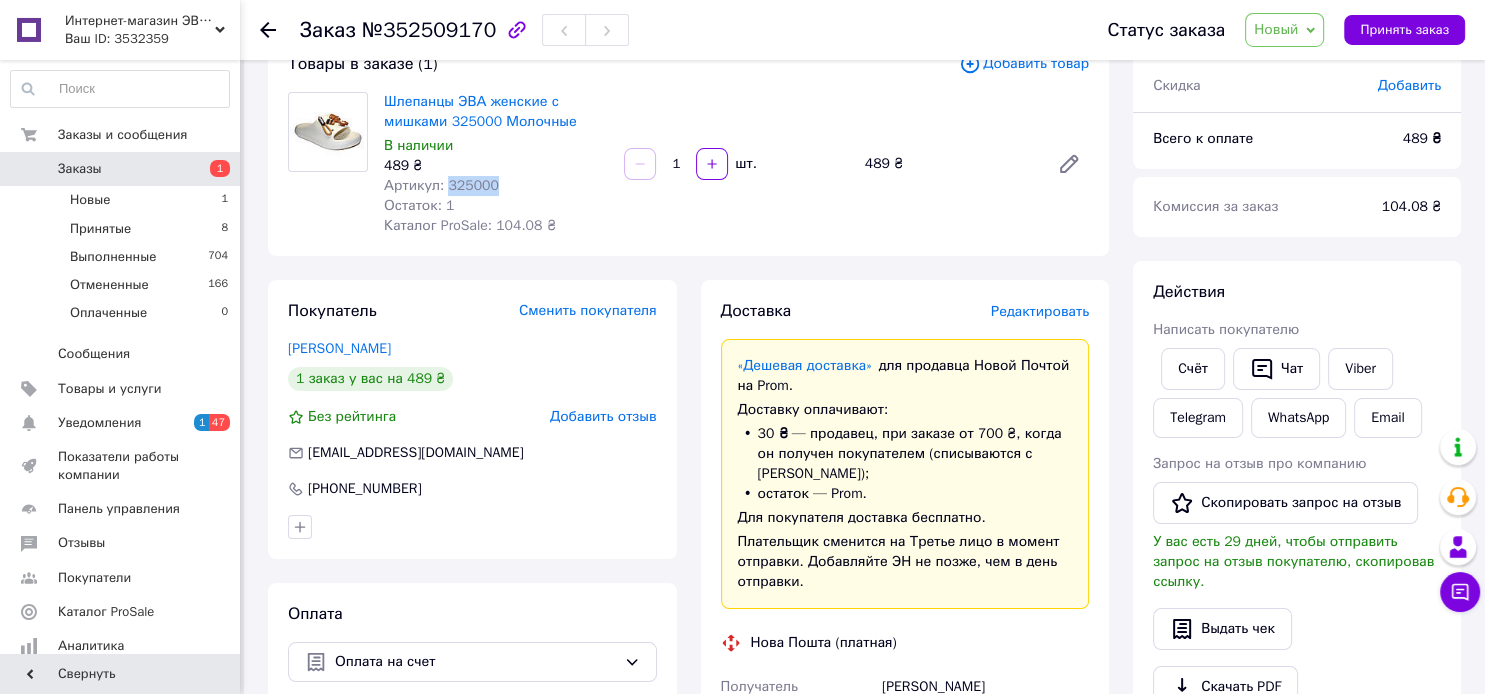 scroll, scrollTop: 105, scrollLeft: 0, axis: vertical 